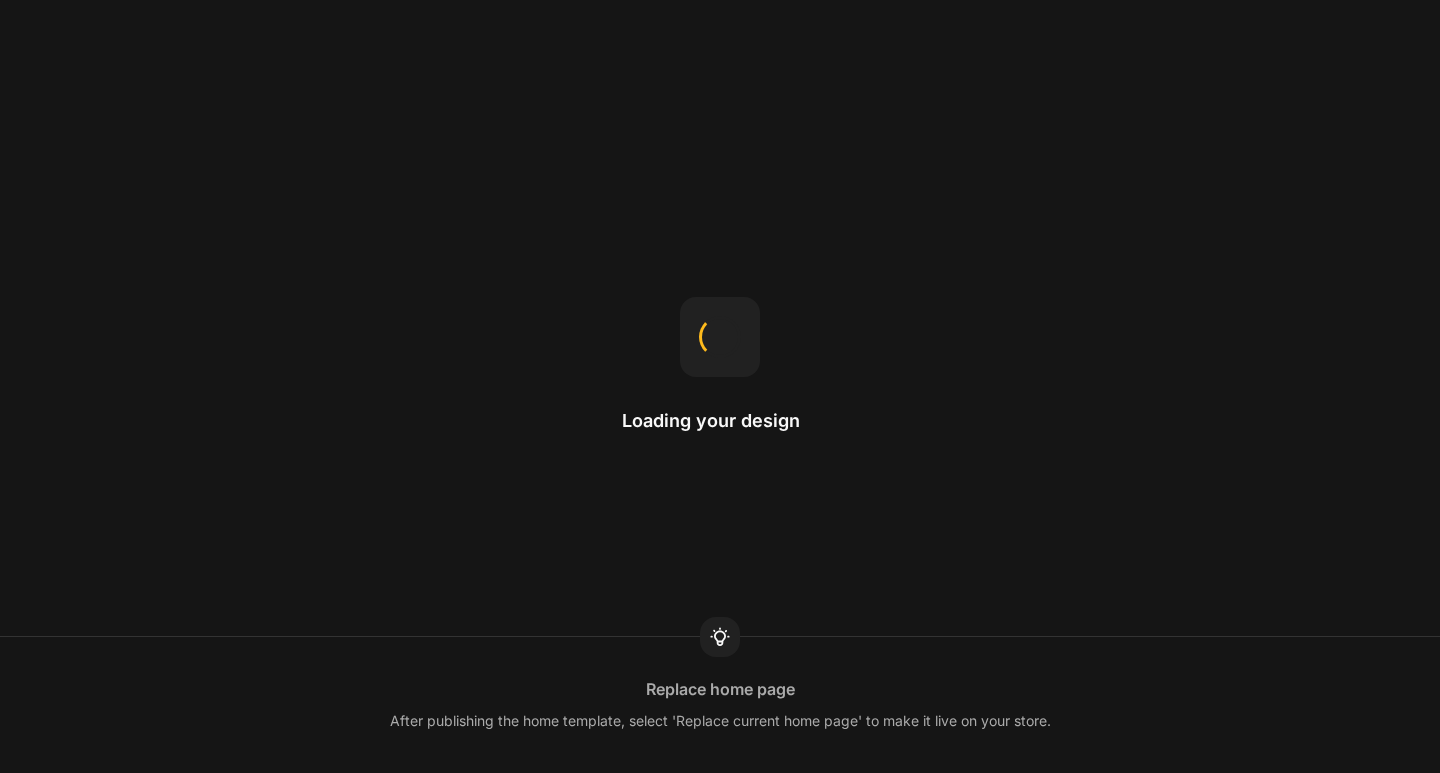 scroll, scrollTop: 0, scrollLeft: 0, axis: both 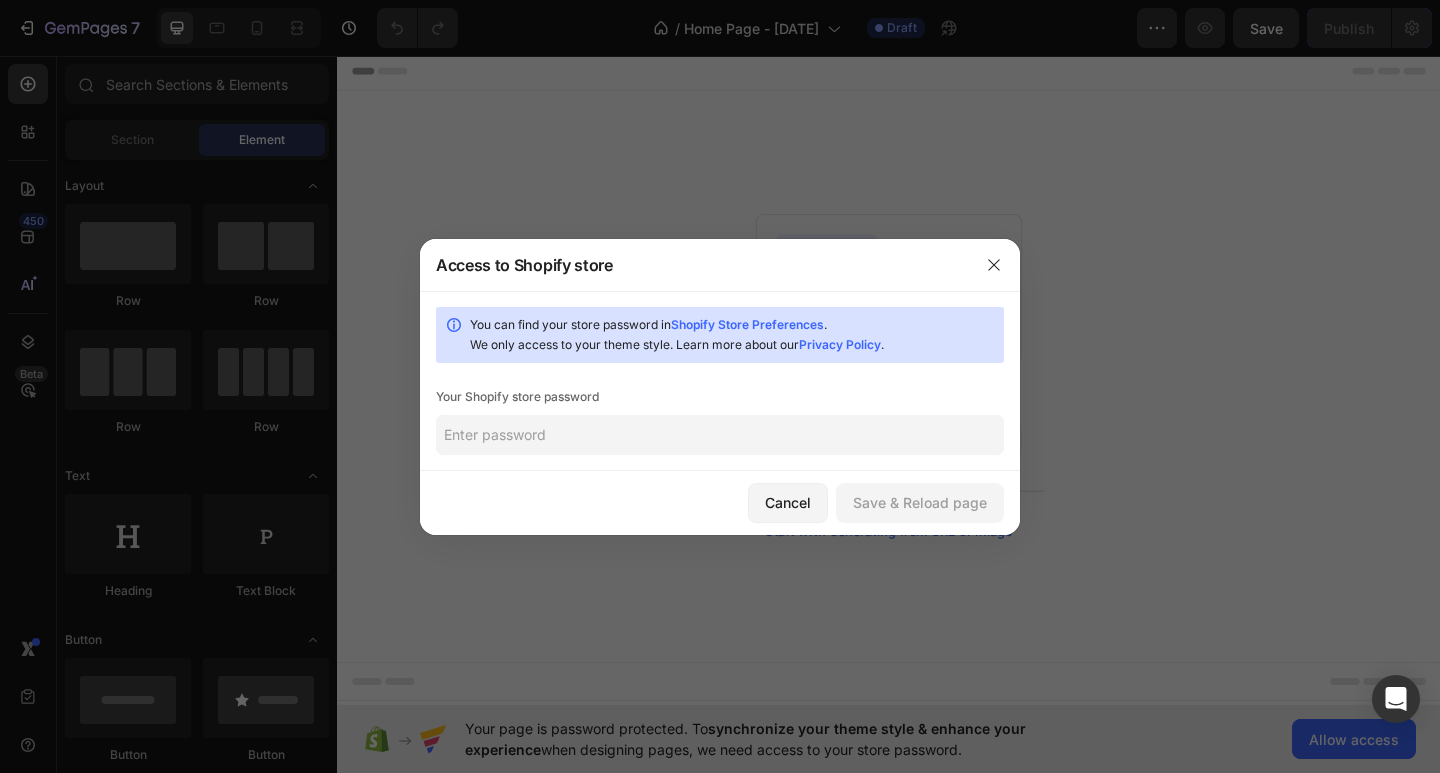 click 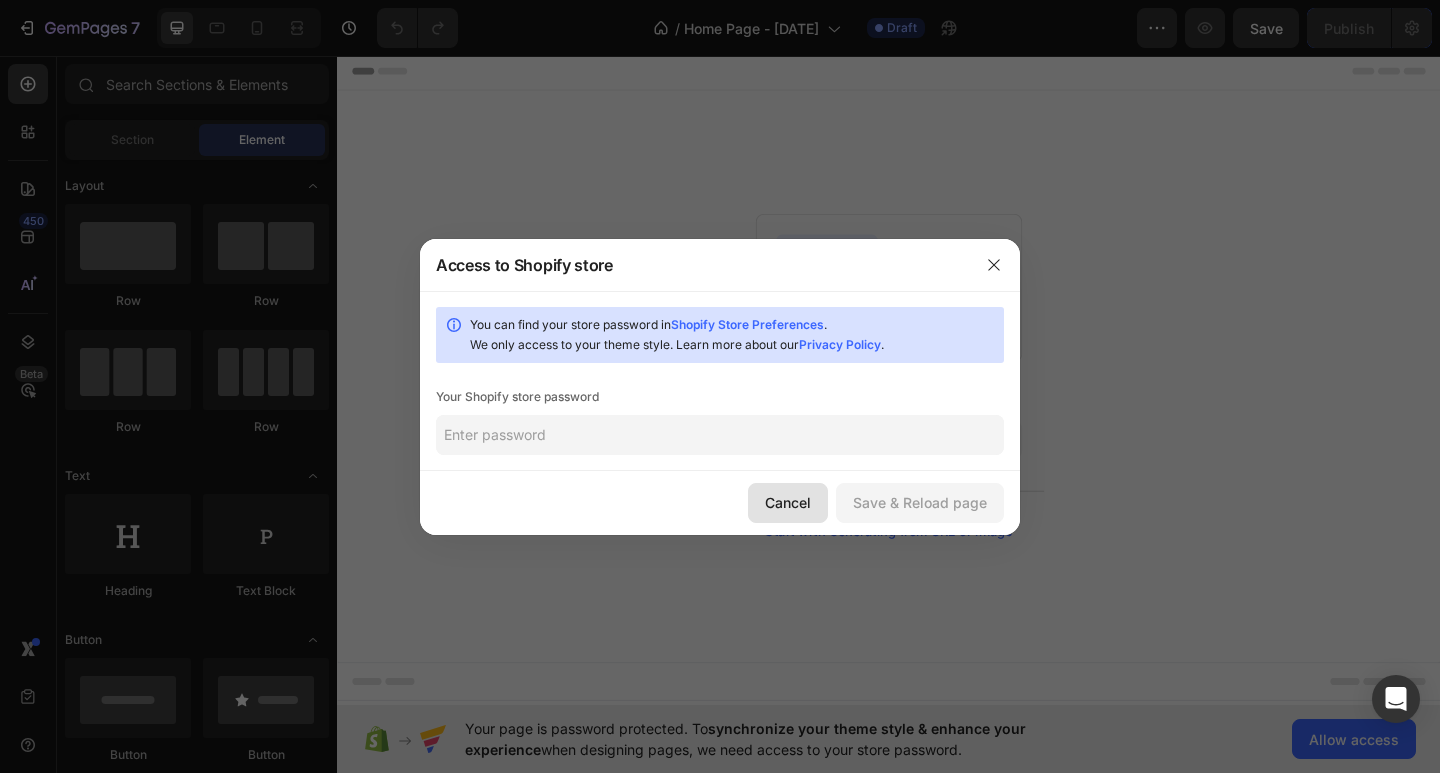 click on "Cancel" at bounding box center (788, 502) 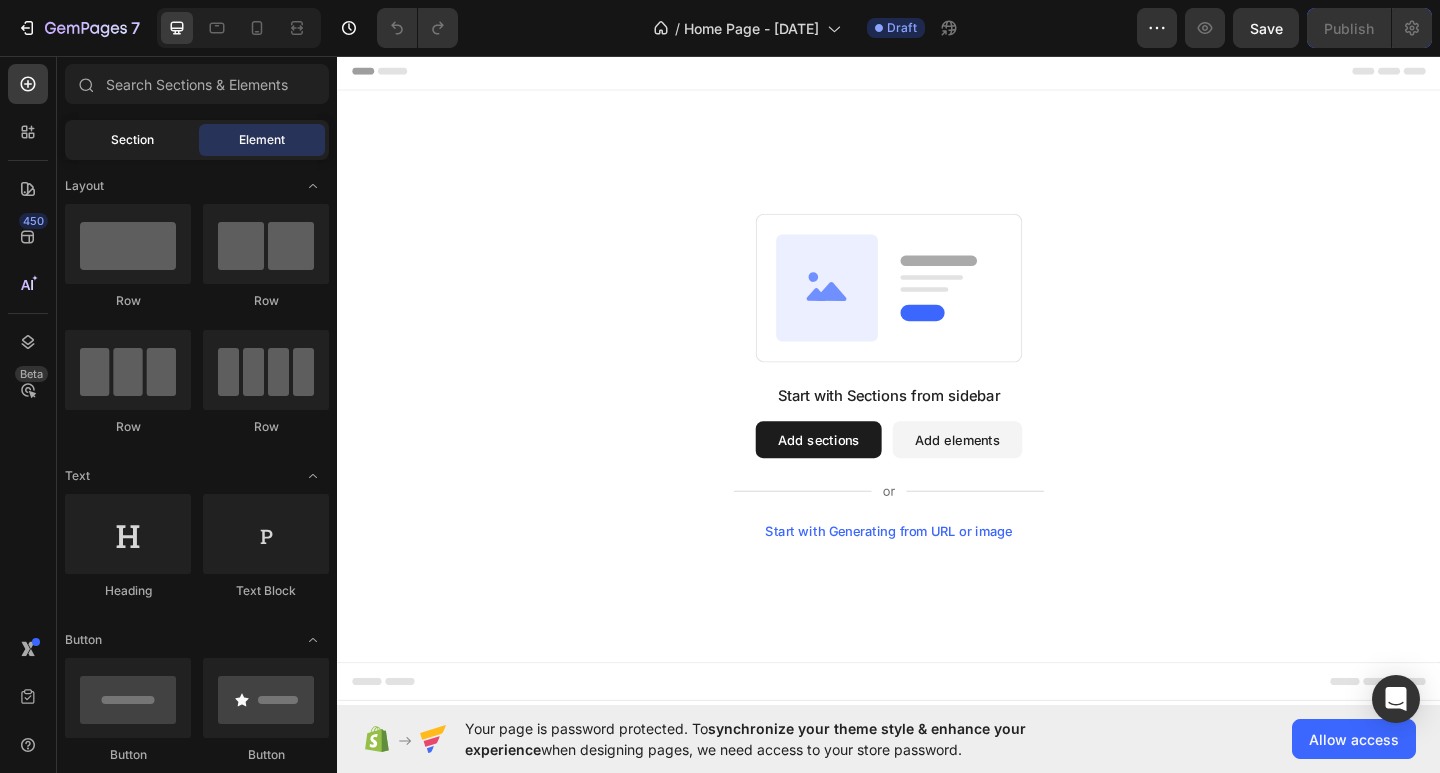 click on "Section" 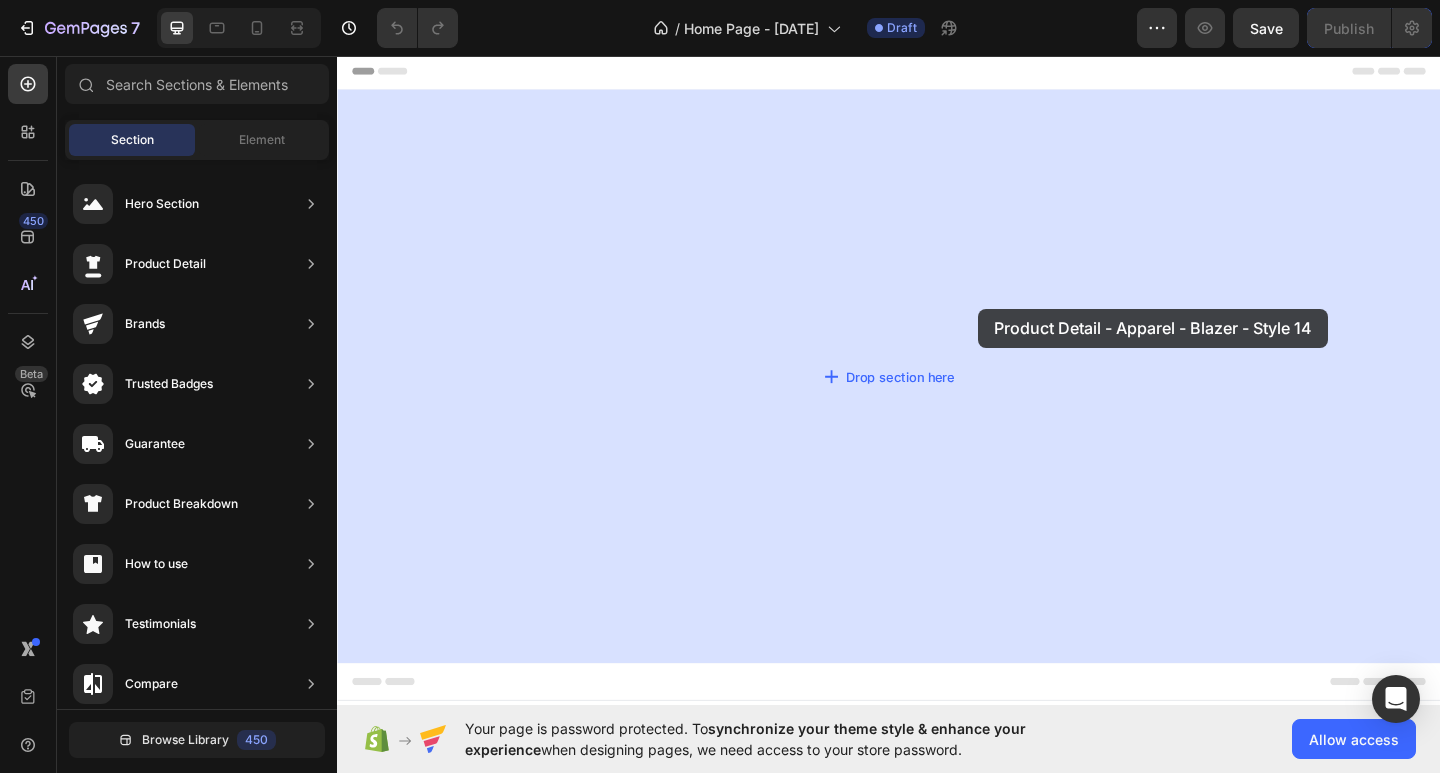 drag, startPoint x: 818, startPoint y: 274, endPoint x: 1034, endPoint y: 331, distance: 223.39427 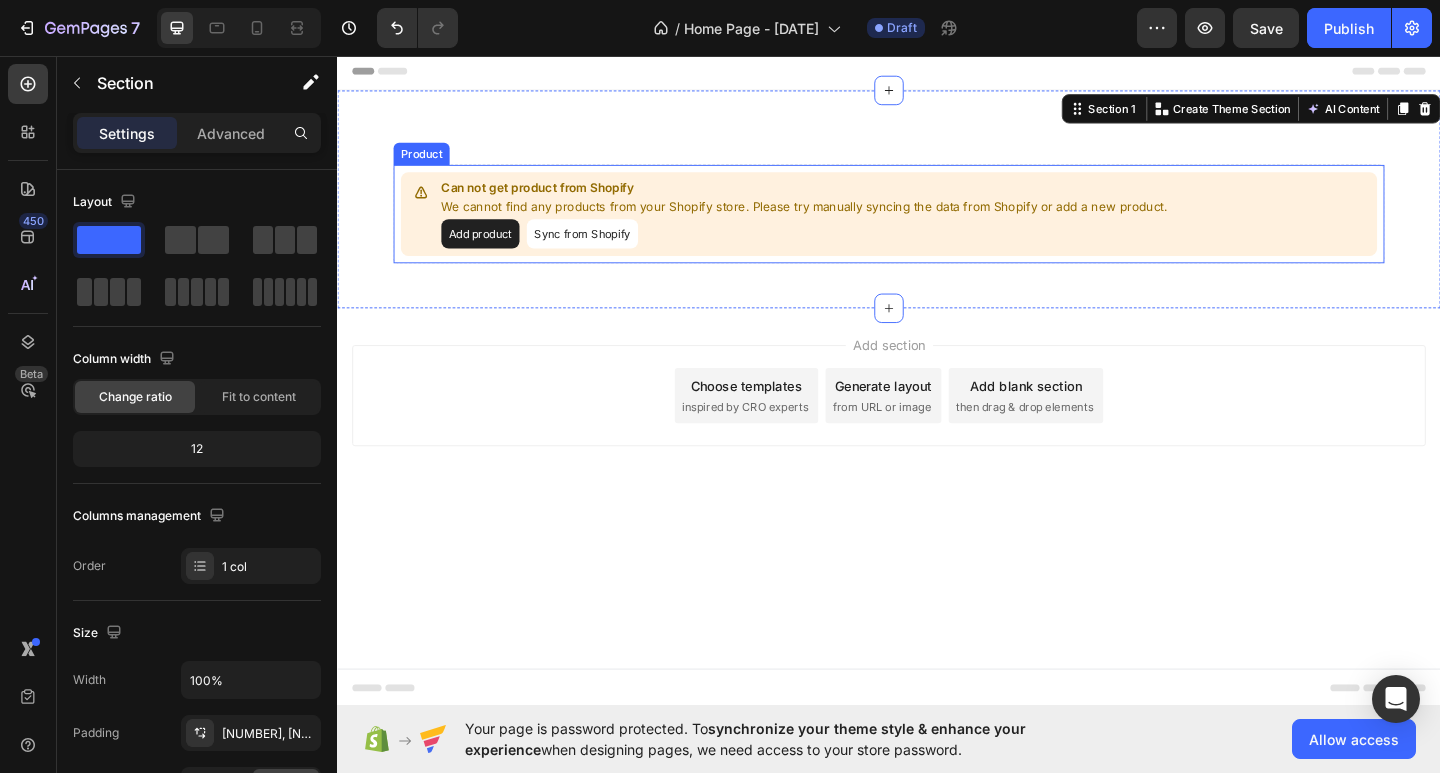click on "Sync from Shopify" at bounding box center [603, 250] 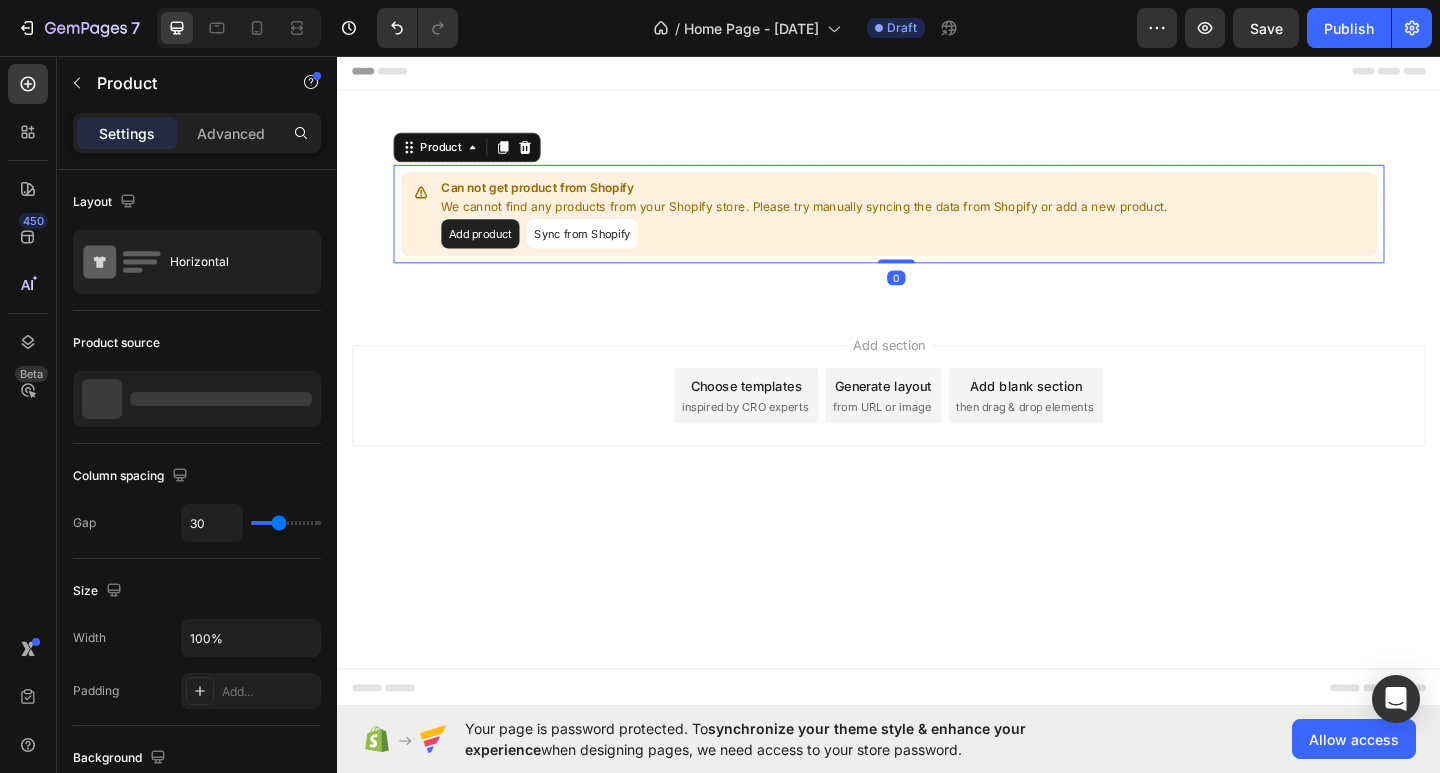 click on "Sync from Shopify" at bounding box center (603, 250) 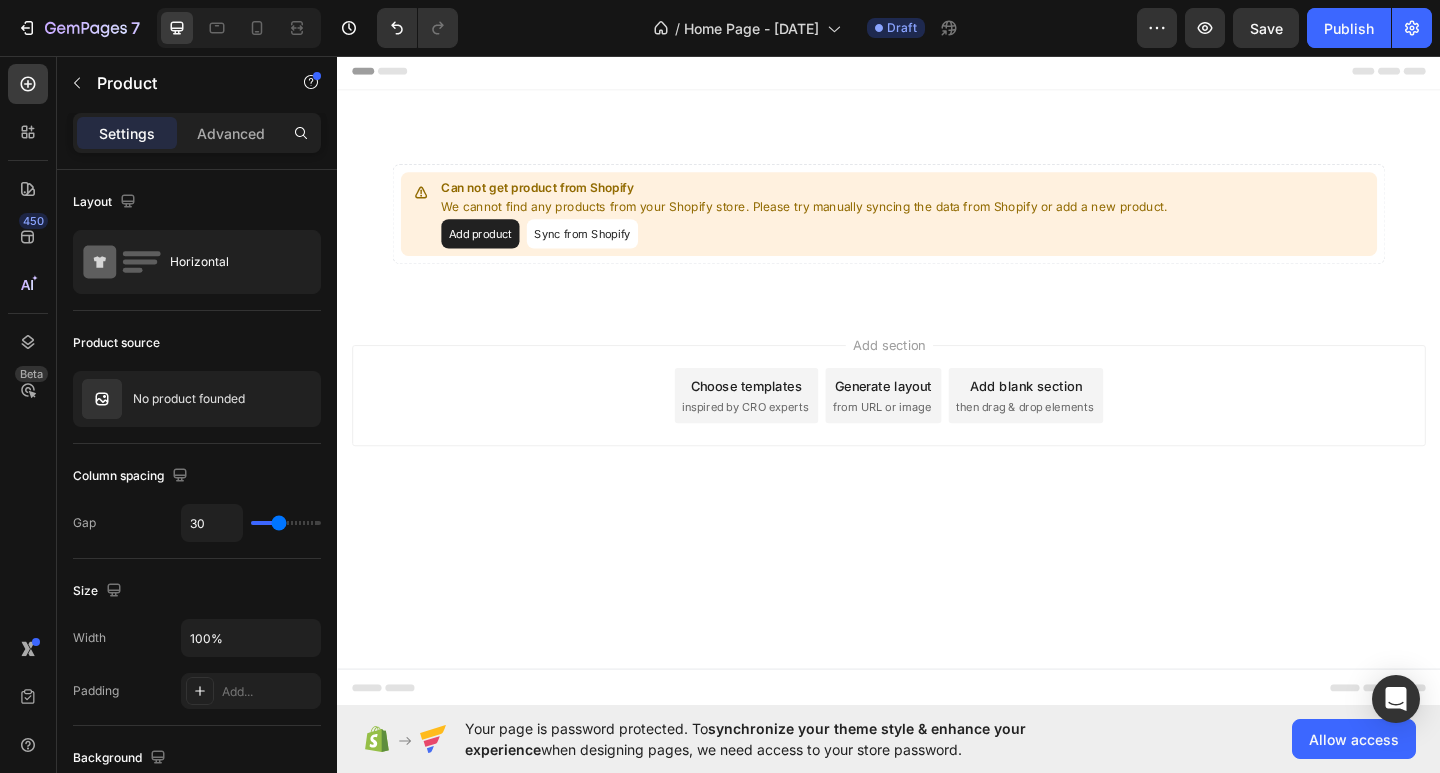 click on "Add product Sync from Shopify" at bounding box center [845, 250] 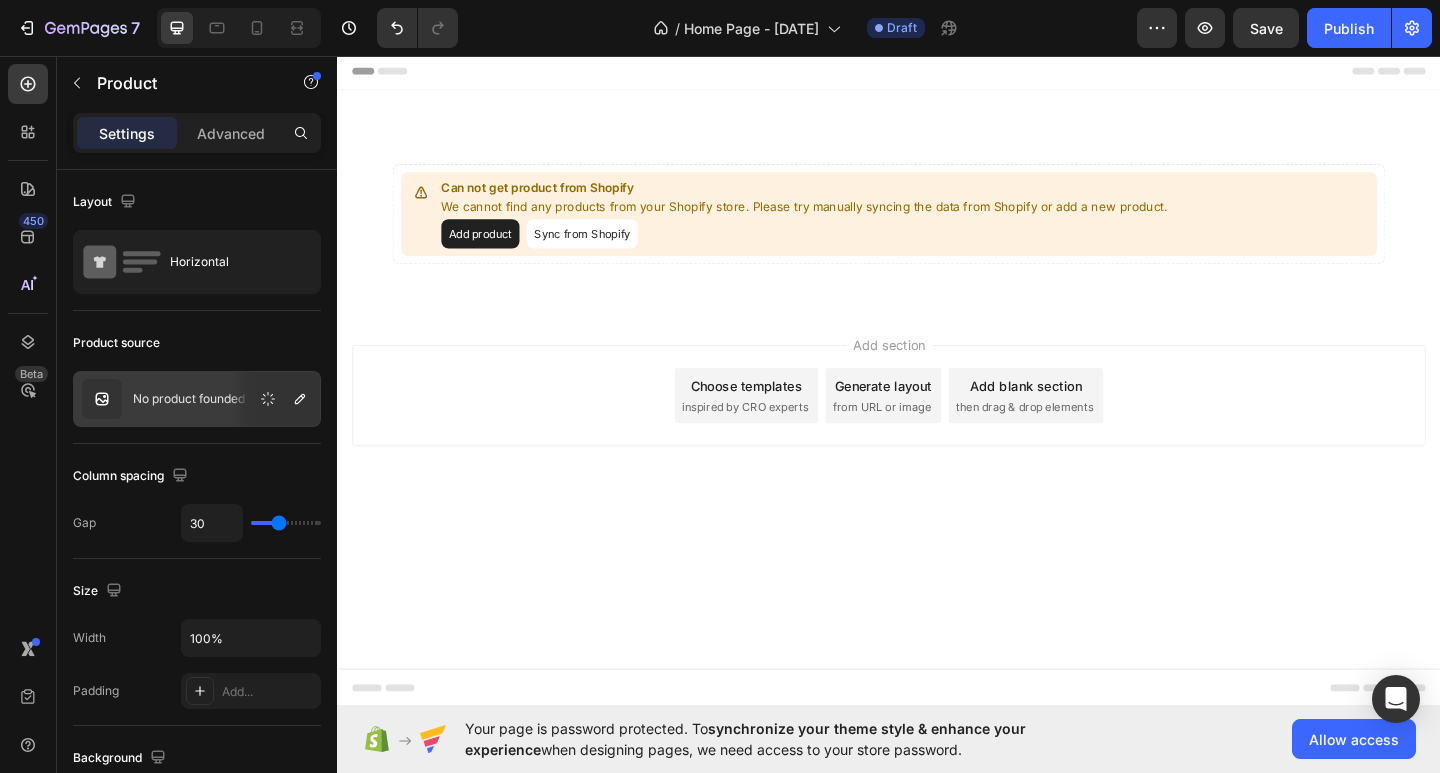 click on "Sync from Shopify" at bounding box center (603, 250) 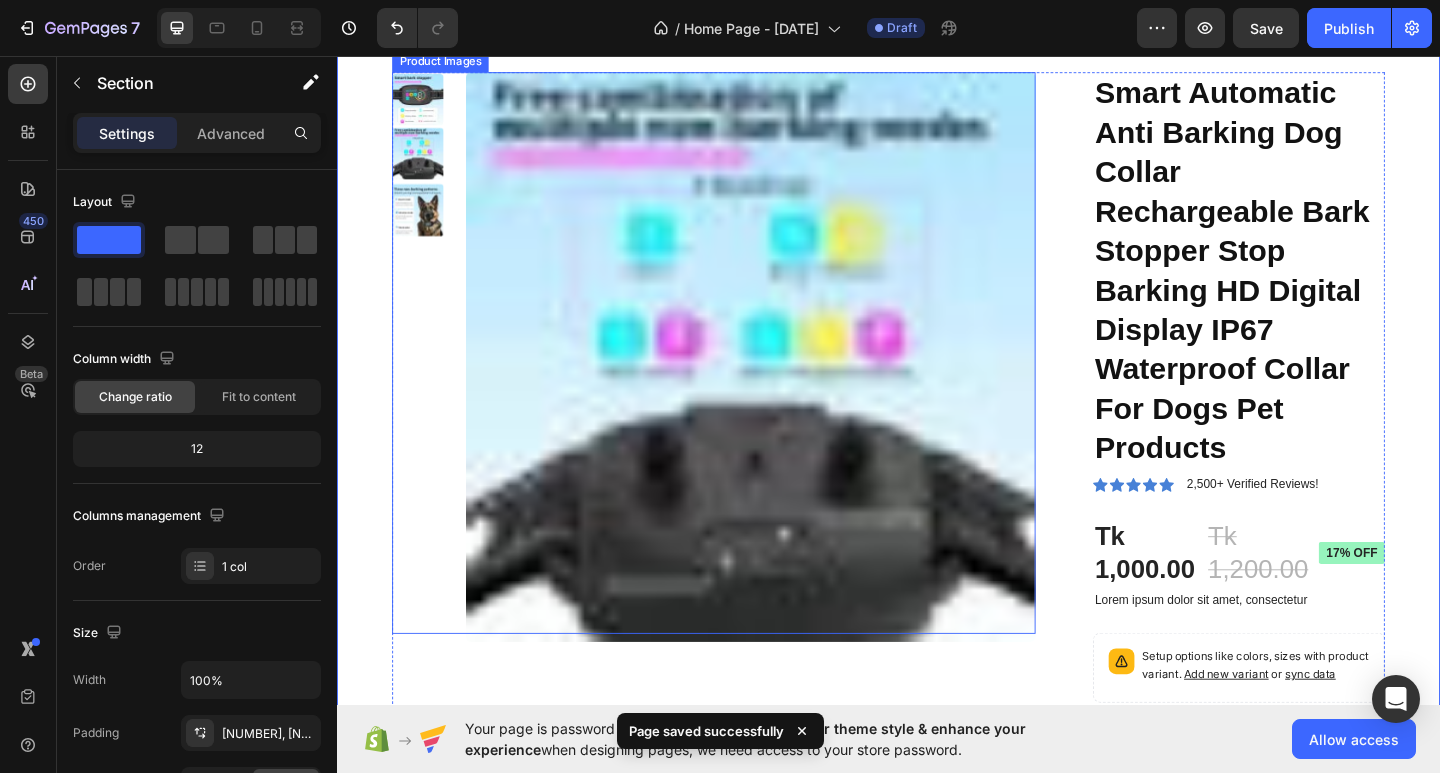 scroll, scrollTop: 0, scrollLeft: 0, axis: both 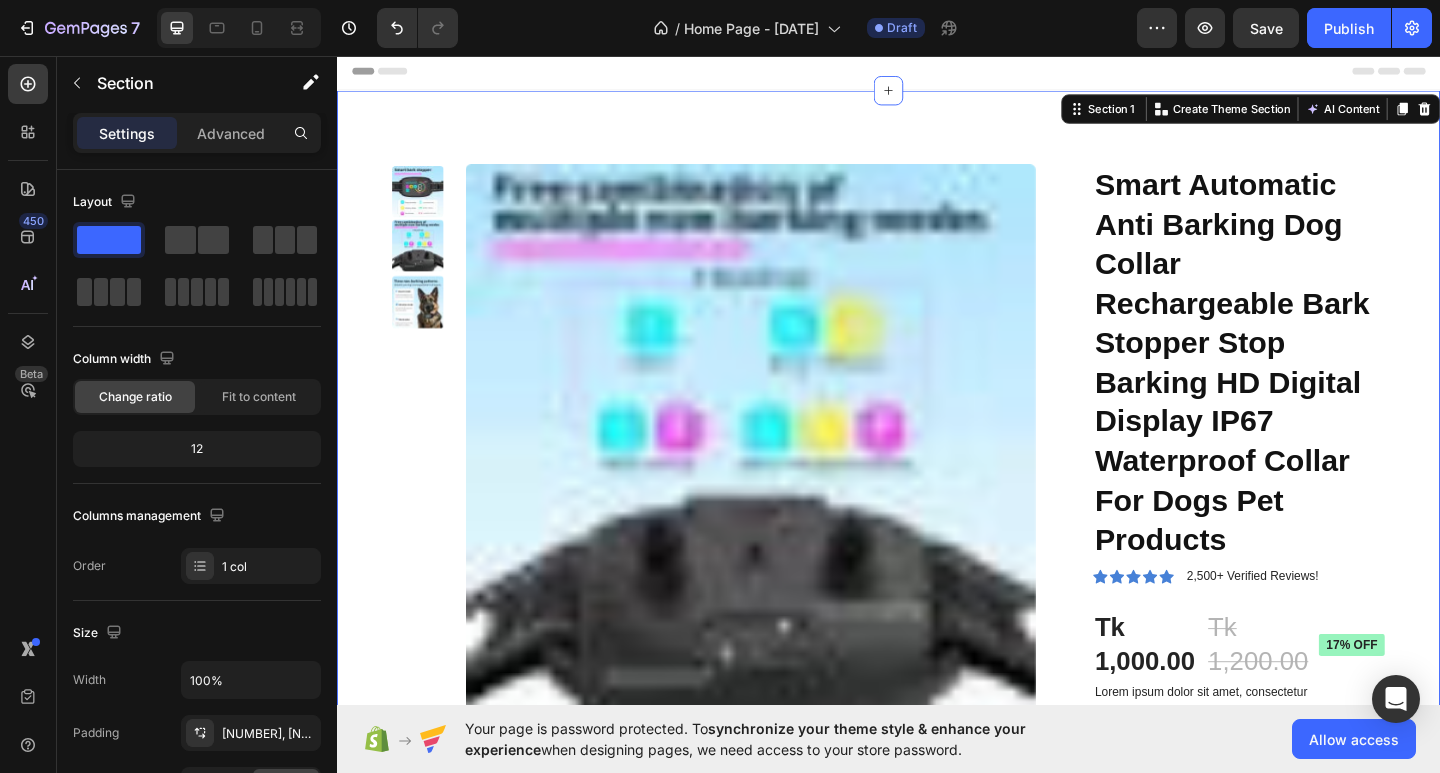 click on "Product Images Smart Automatic Anti Barking Dog Collar Rechargeable Bark Stopper Stop Barking HD Digital Display IP67 Waterproof Collar For Dogs Pet Products Product Title Icon Icon Icon Icon Icon Icon List 2,500+ Verified Reviews! Text Block Row Tk [PRICE] Product Price Product Price Tk [PRICE] Product Price Product Price 17% off Product Badge Row Lorem ipsum dolor sit amet, consectetur  Text Block Setup options like colors, sizes with product variant.       Add new variant   or   sync data Product Variants & Swatches
1
Product Quantity Row Add to cart Add to Cart Row
Material
Comfort guarantee
Shipping Accordion Row Product Section 1   You can create reusable sections Create Theme Section AI Content Write with GemAI What would you like to describe here? Tone and Voice Persuasive Product Show more Generate" at bounding box center (937, 687) 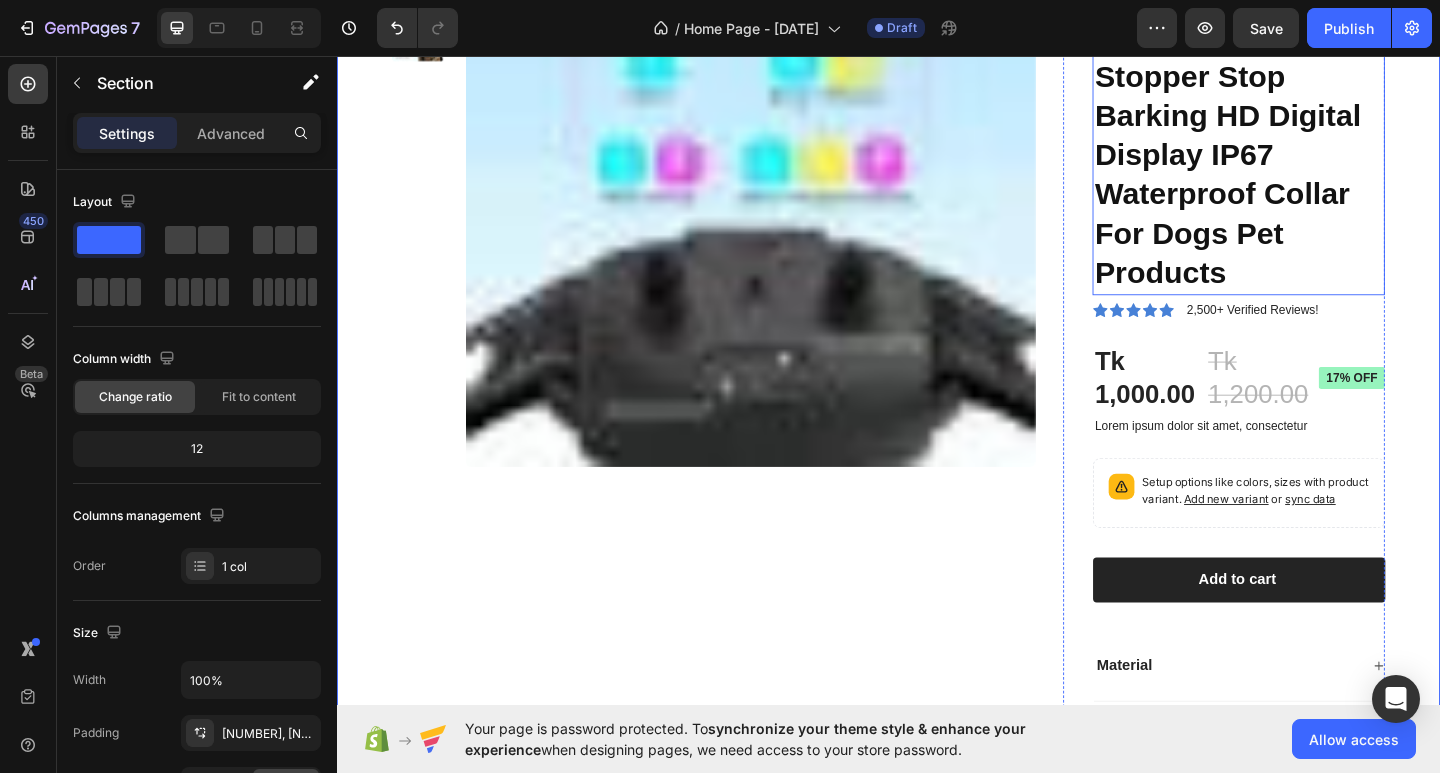 scroll, scrollTop: 300, scrollLeft: 0, axis: vertical 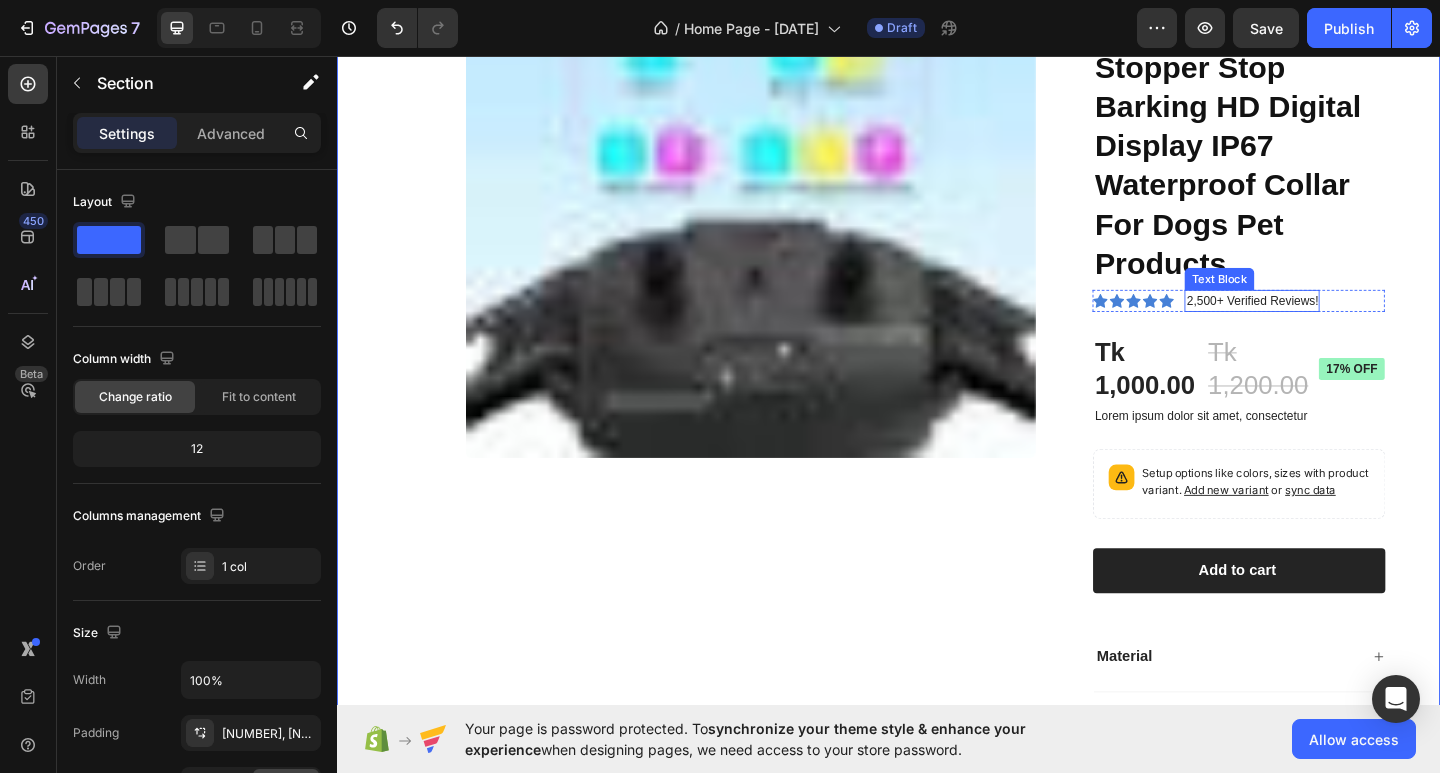 click on "2,500+ Verified Reviews!" at bounding box center [1332, 323] 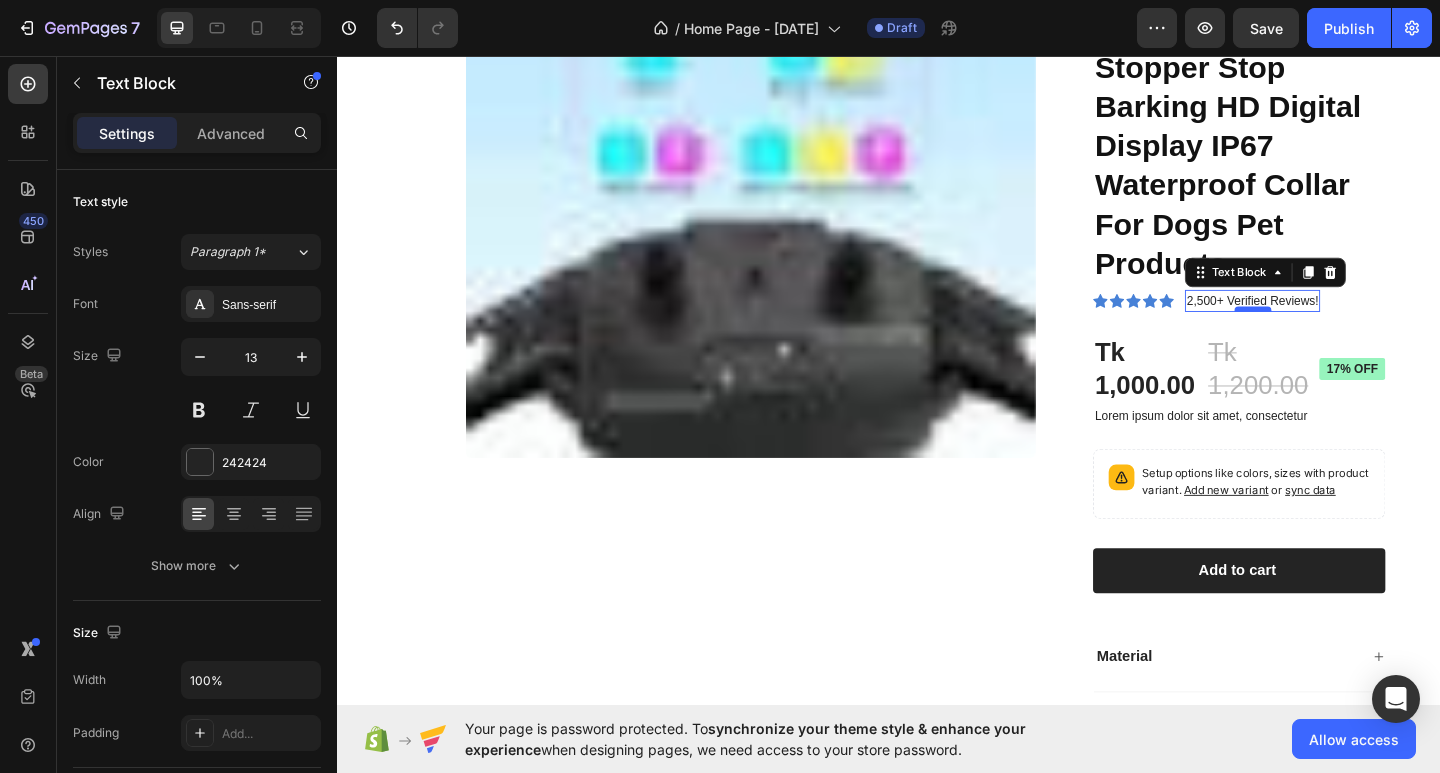 click at bounding box center [1333, 332] 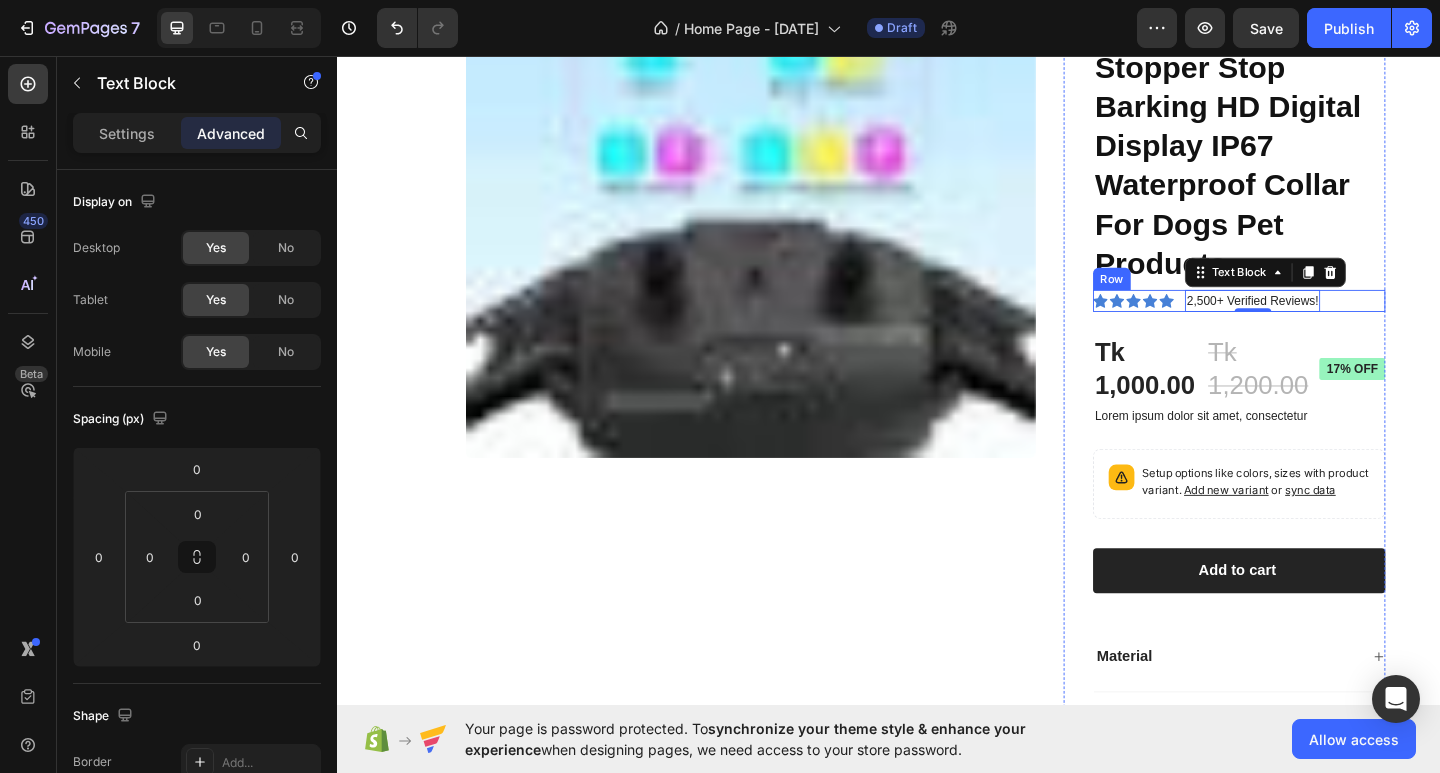 click on "Icon Icon Icon Icon Icon Icon List" at bounding box center (1203, 323) 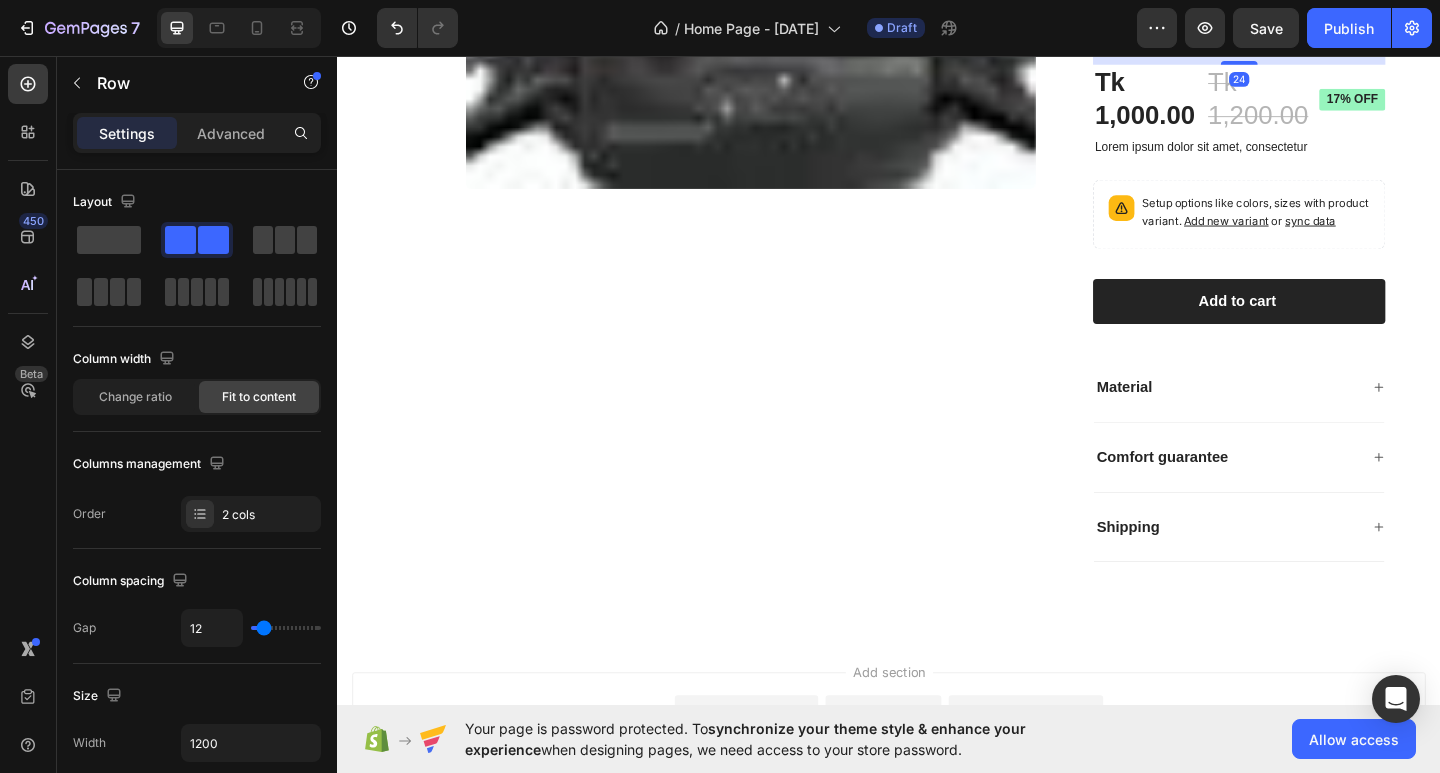scroll, scrollTop: 600, scrollLeft: 0, axis: vertical 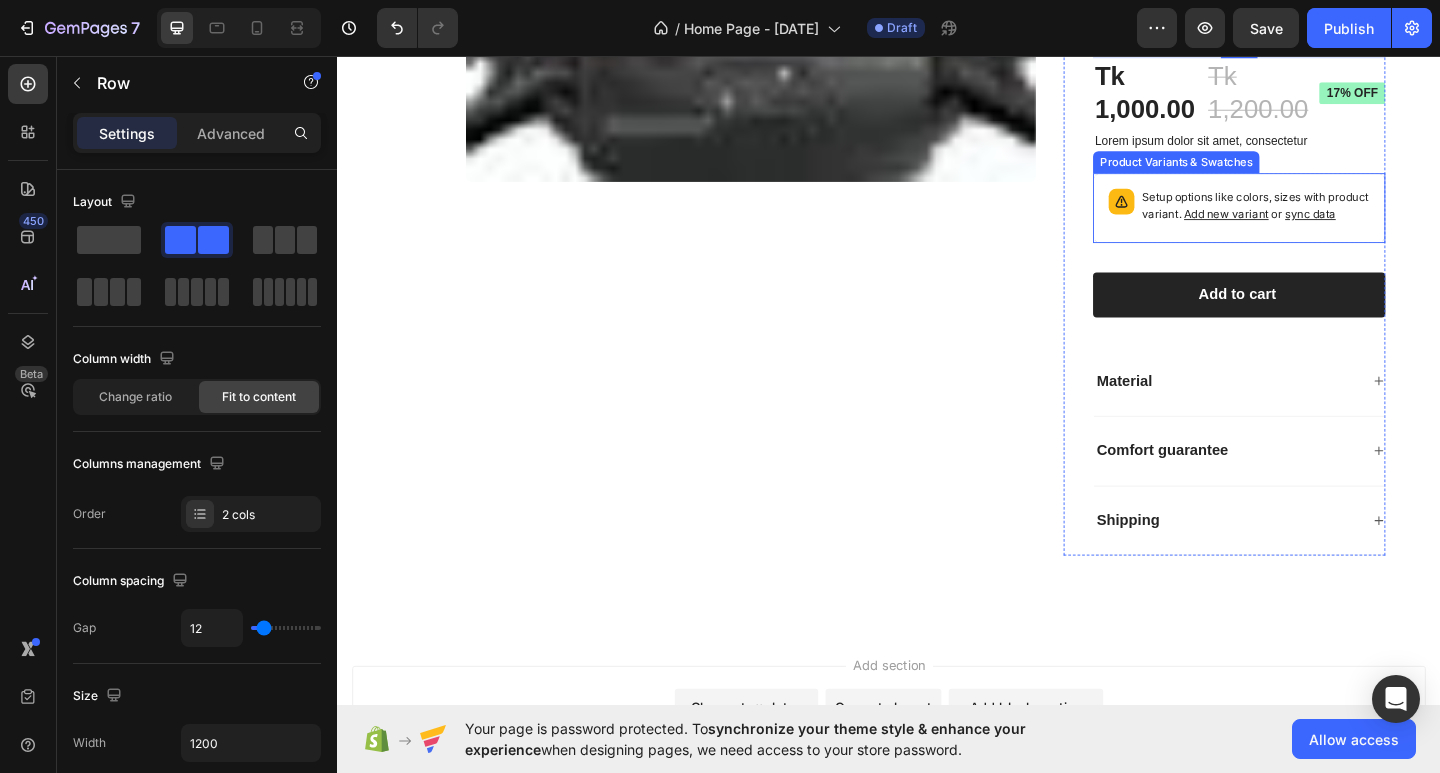 click on "Setup options like colors, sizes with product variant.       Add new variant   or   sync data" at bounding box center (1336, 220) 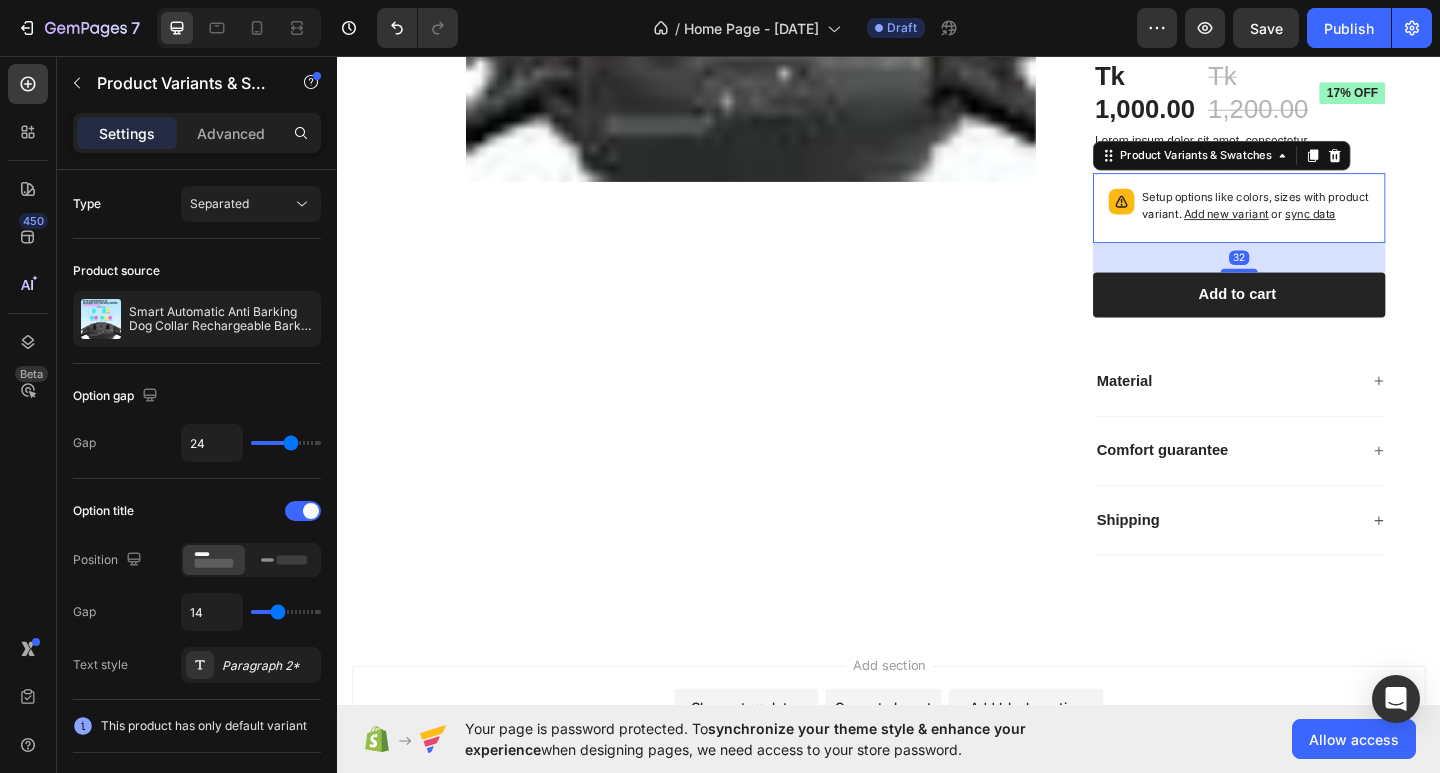 click on "Setup options like colors, sizes with product variant.       Add new variant   or   sync data" at bounding box center [1336, 220] 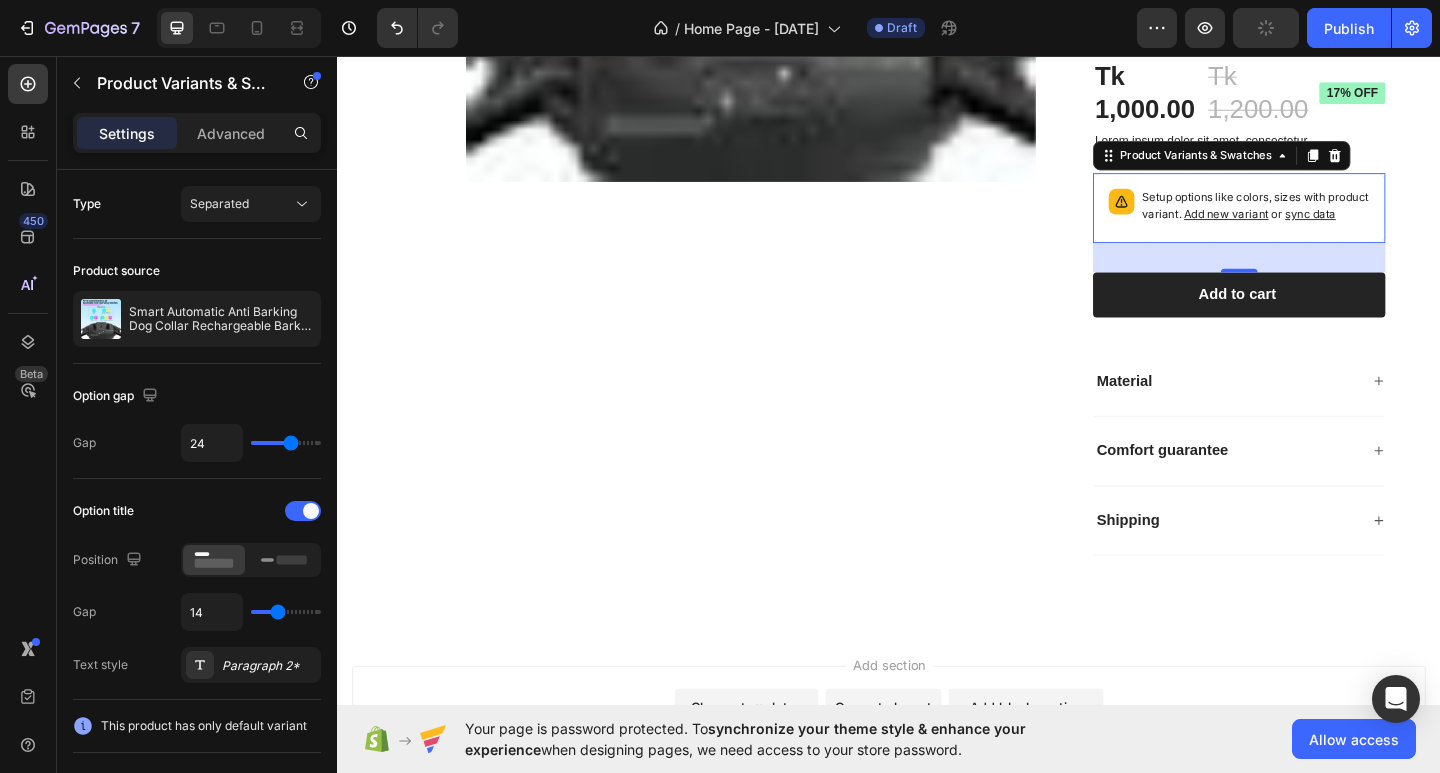 click 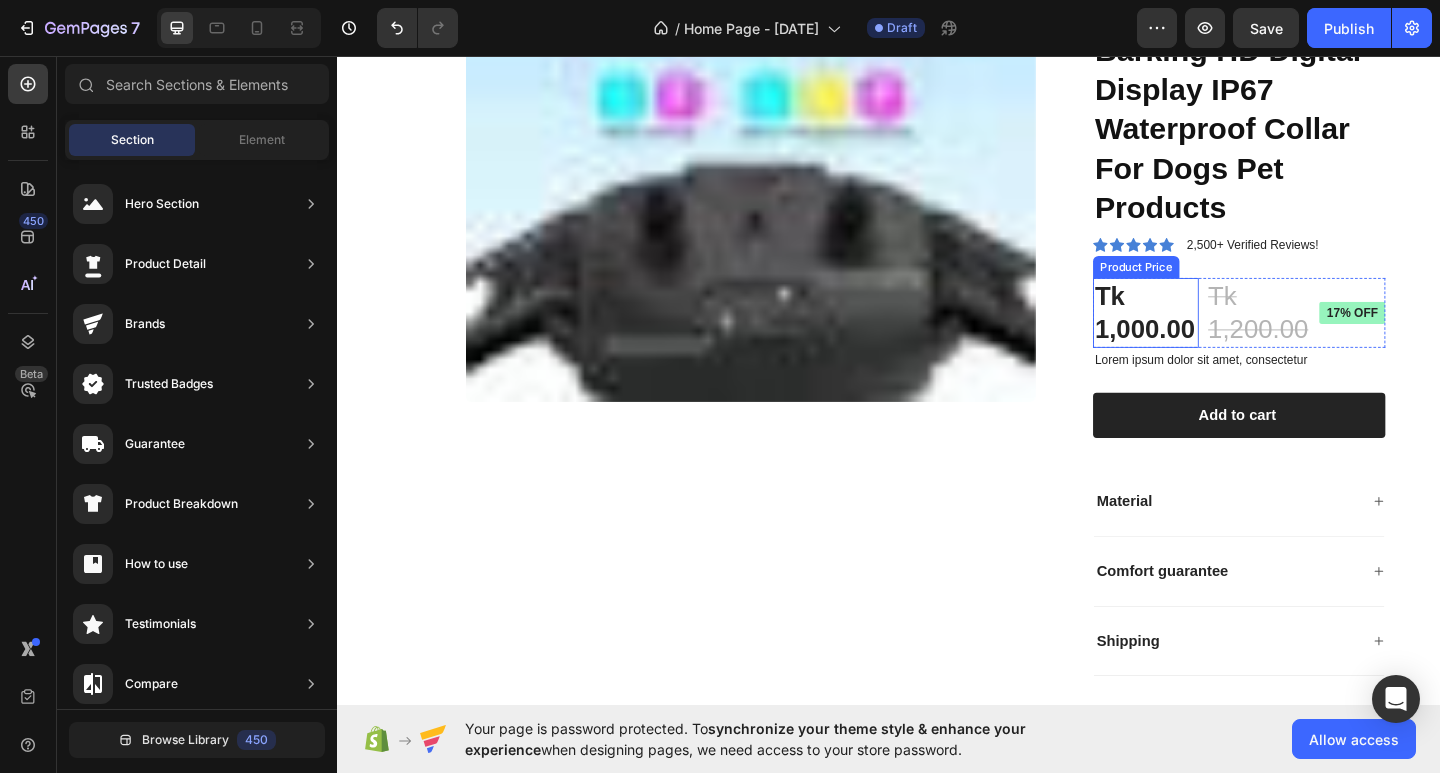 scroll, scrollTop: 300, scrollLeft: 0, axis: vertical 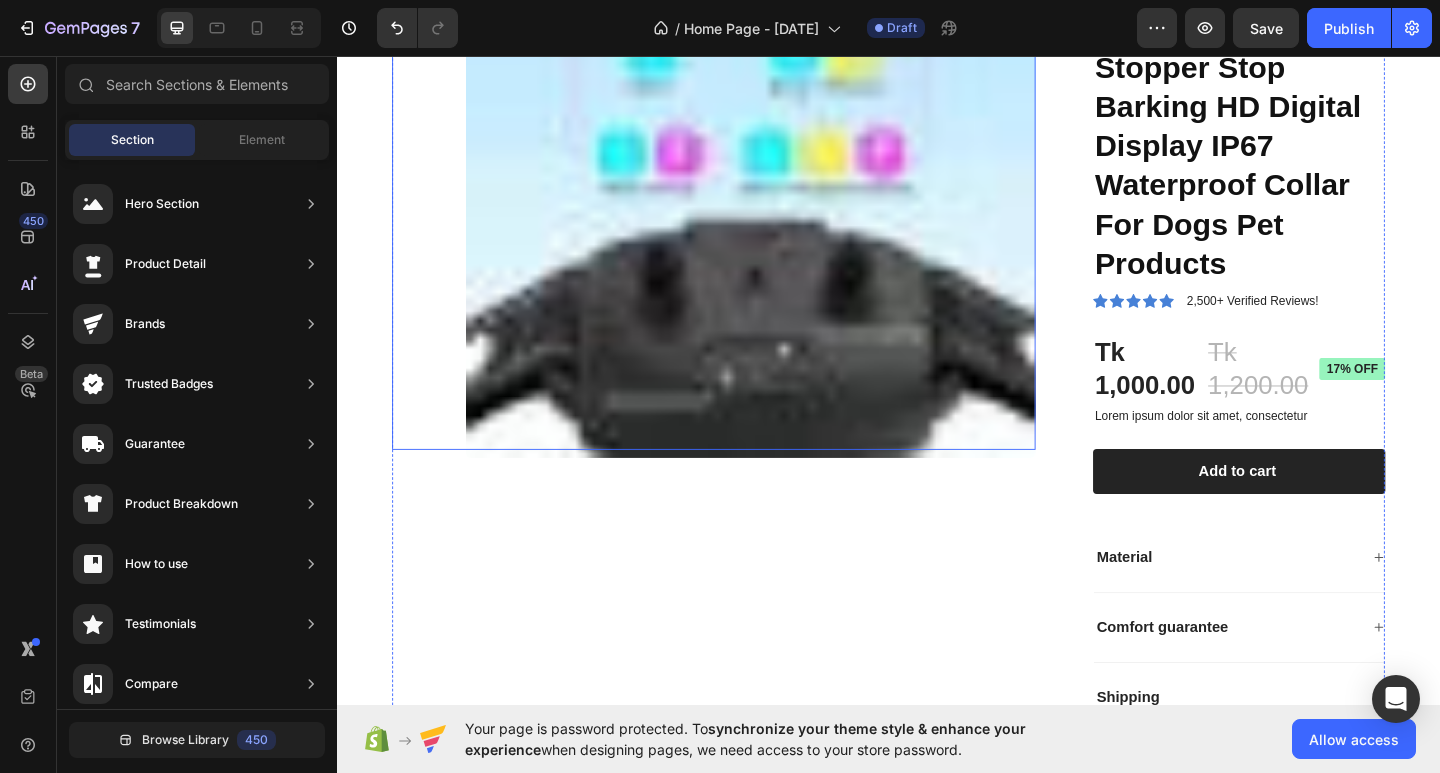 click at bounding box center (787, 184) 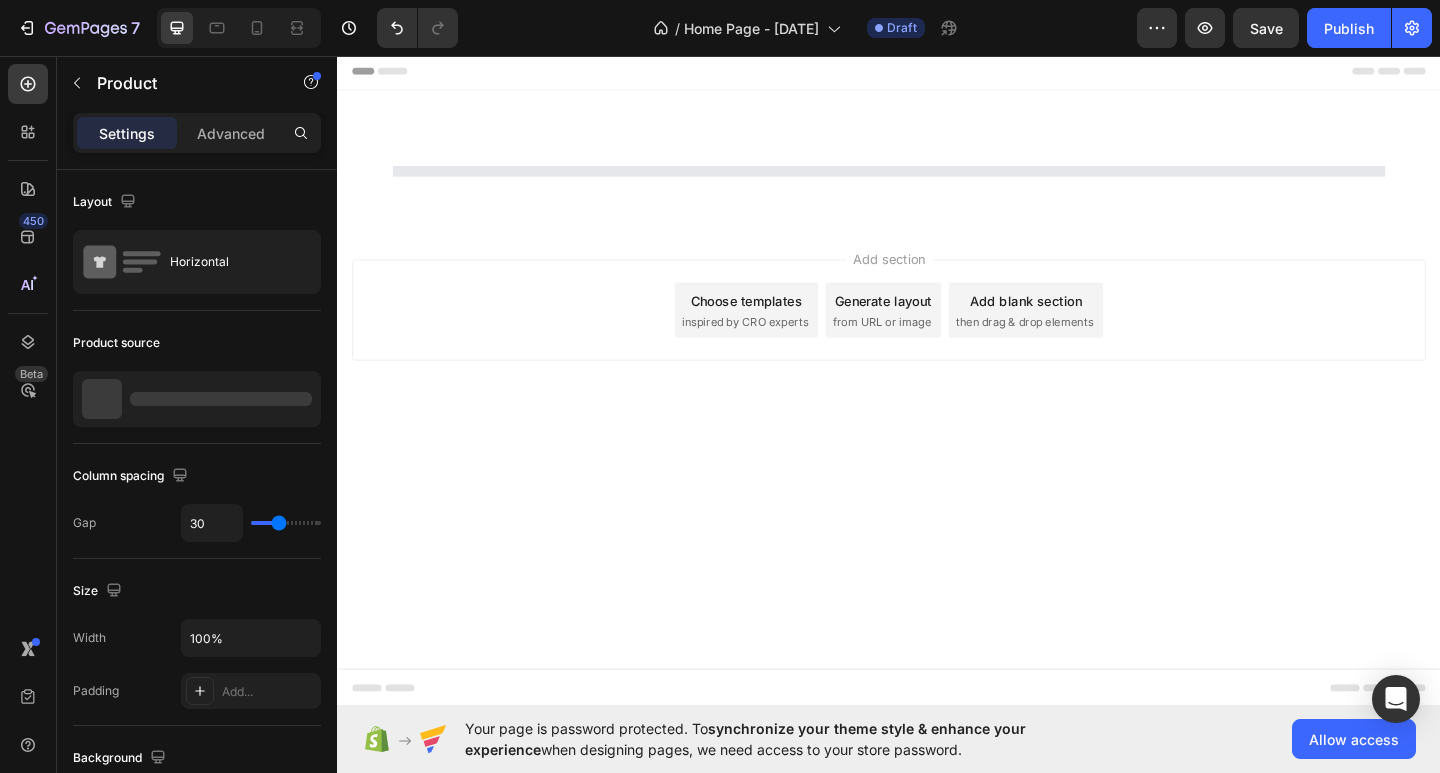 scroll, scrollTop: 0, scrollLeft: 0, axis: both 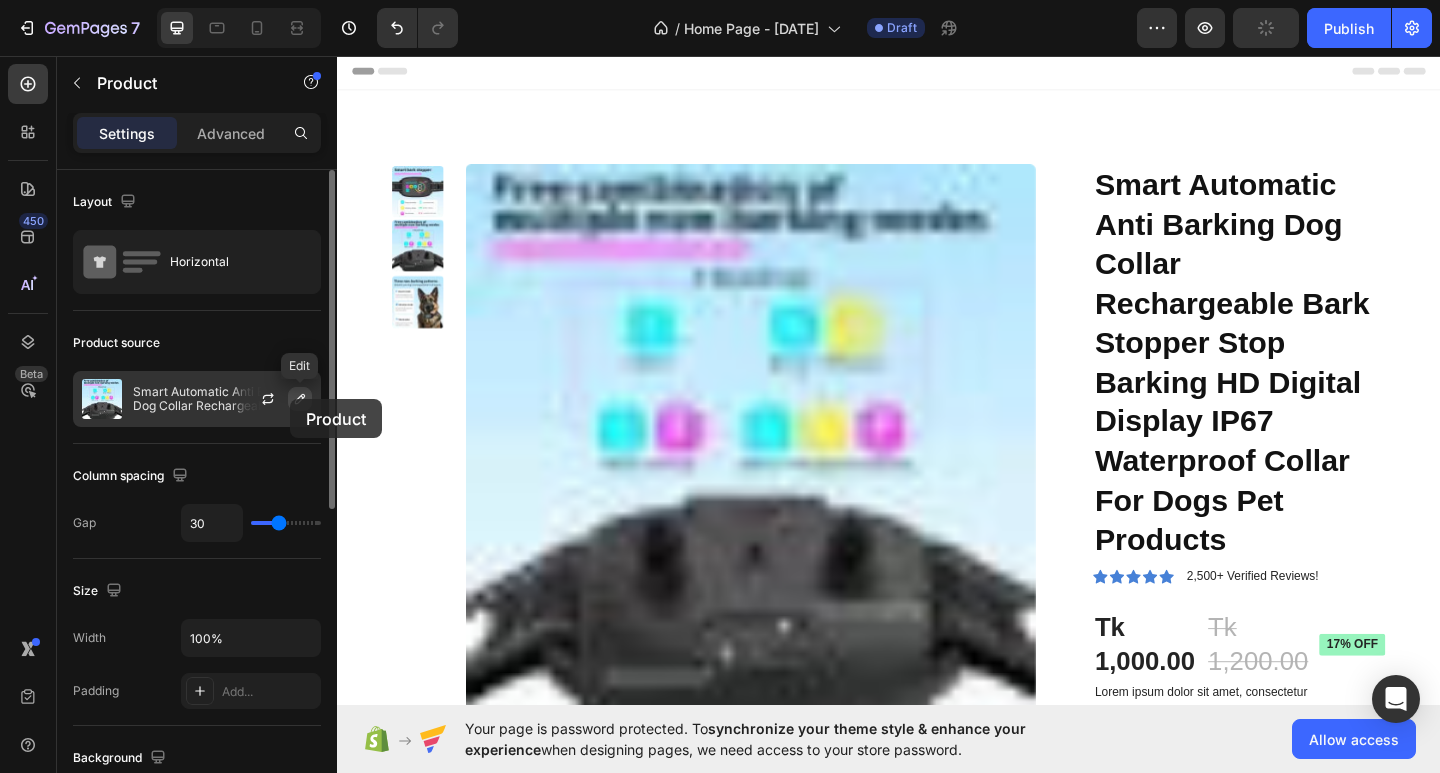 click 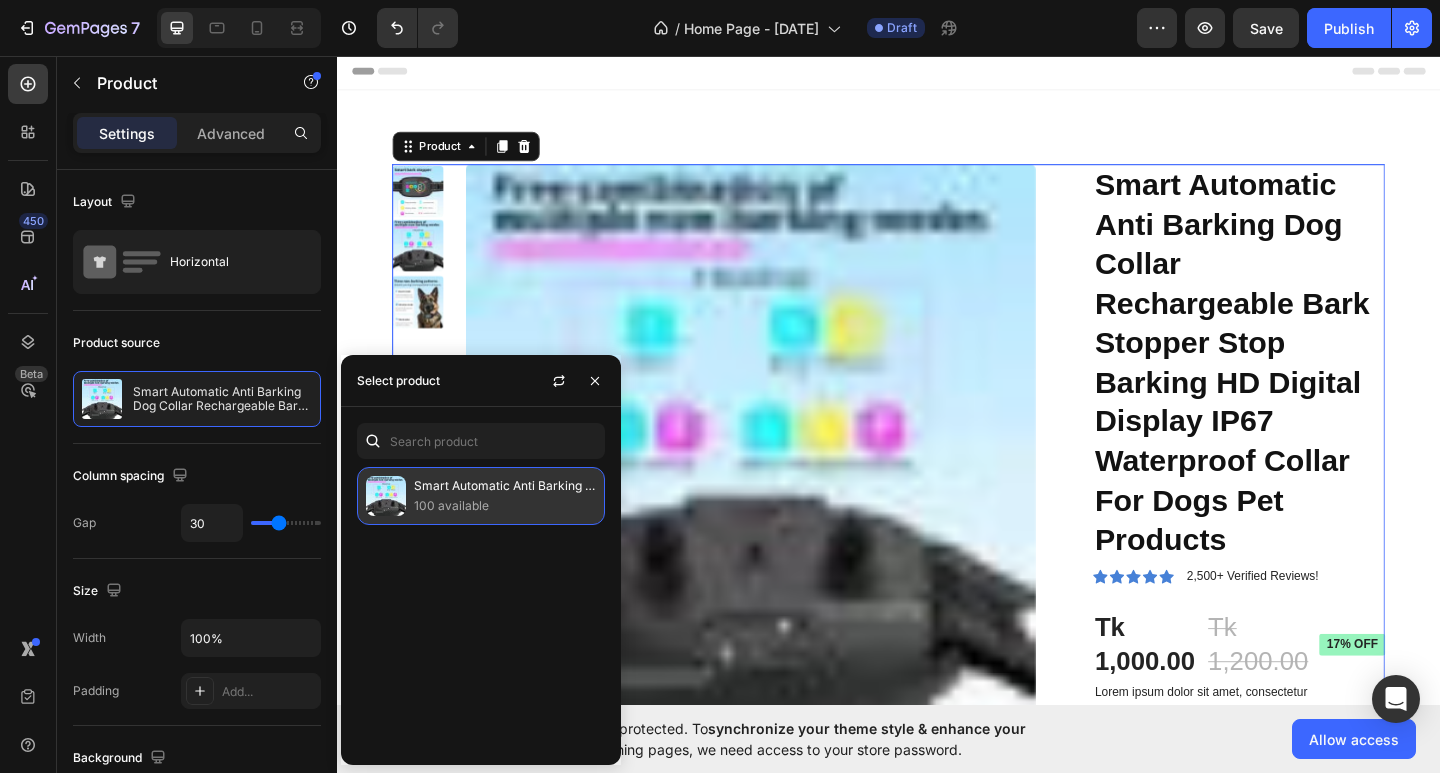 click on "100 available" at bounding box center (505, 506) 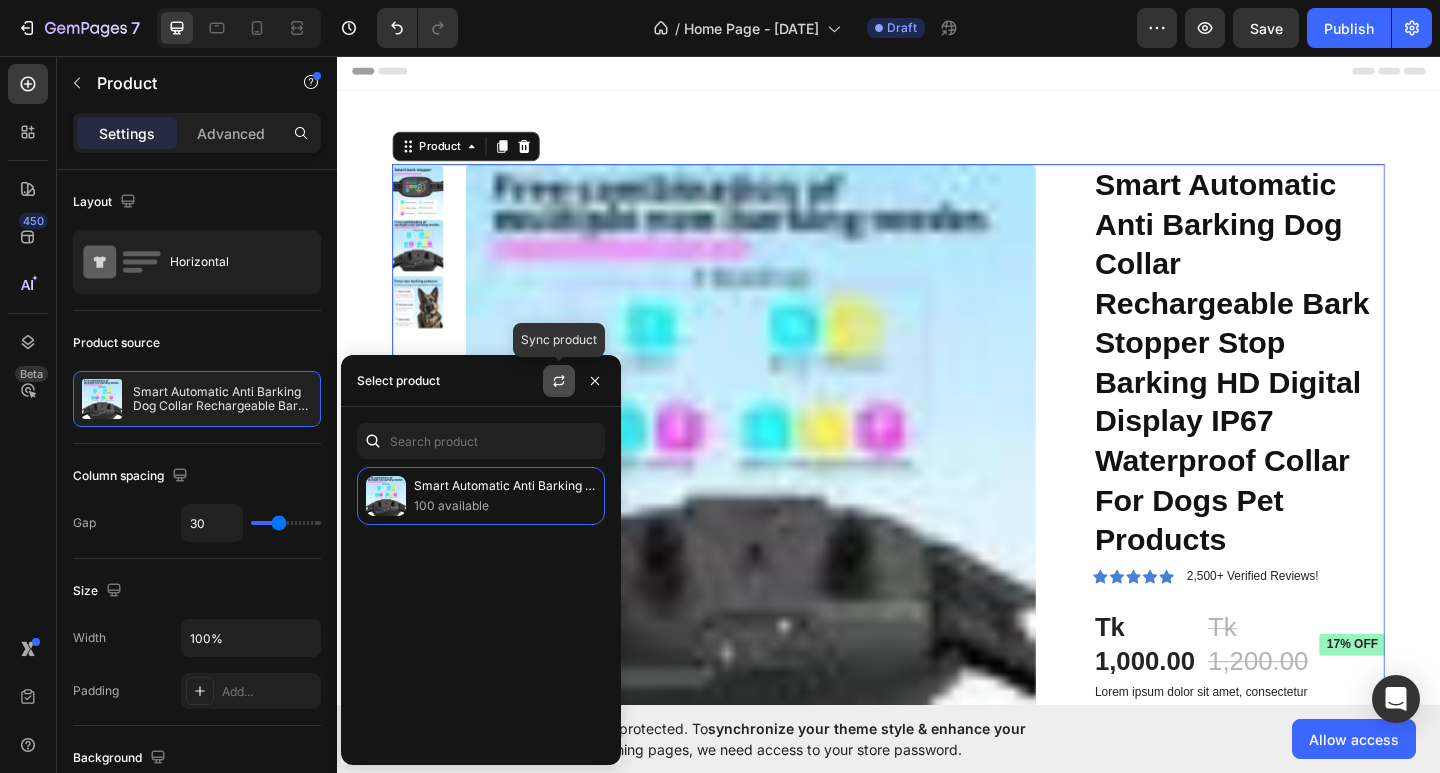 click 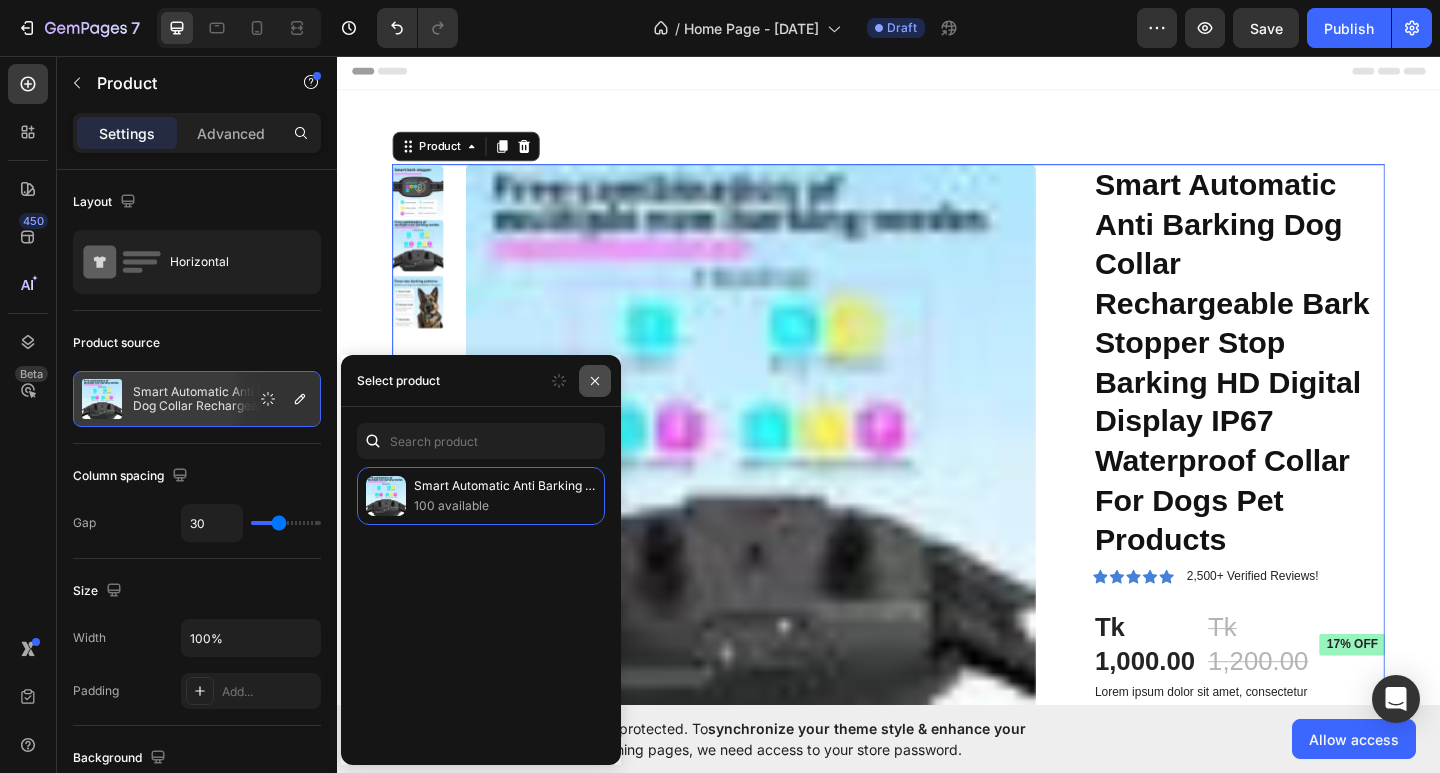 click 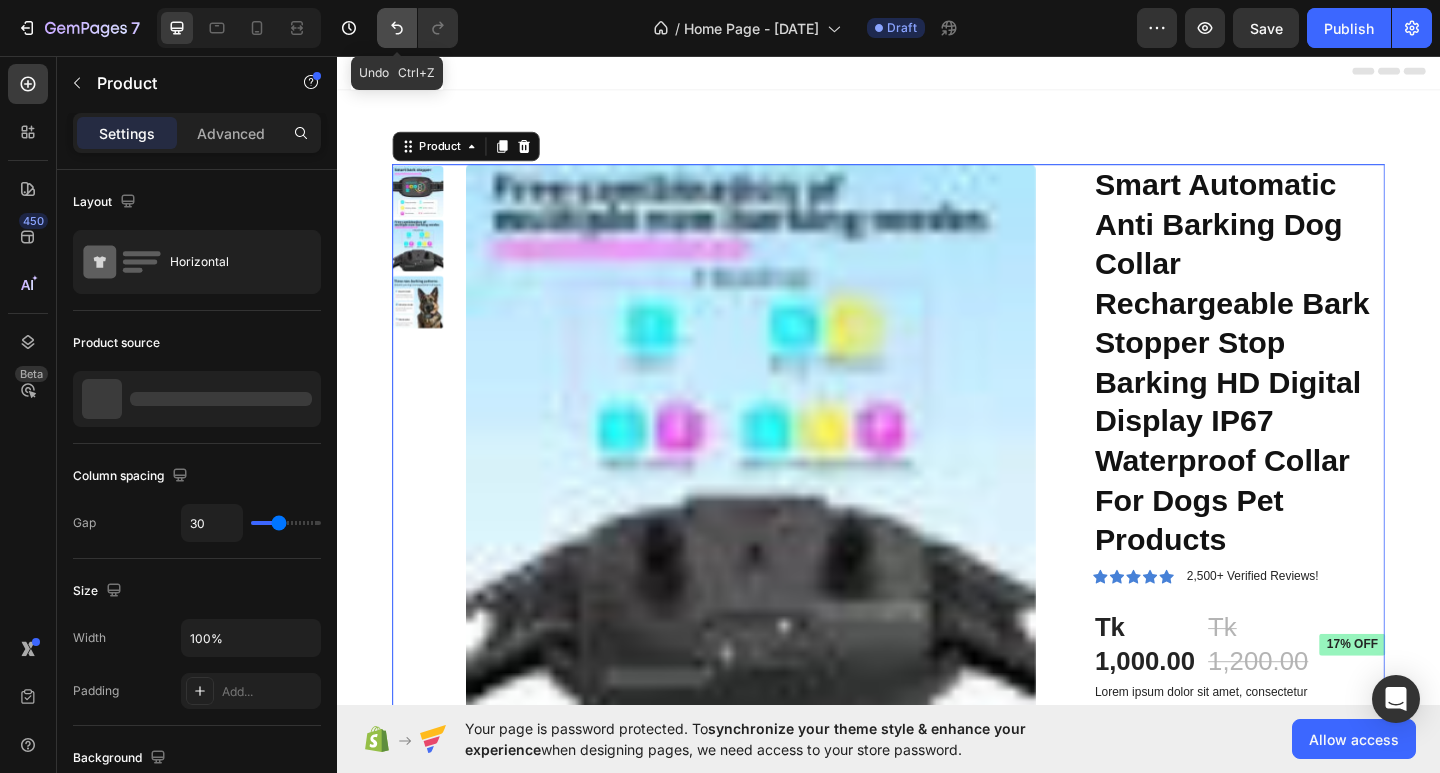 click 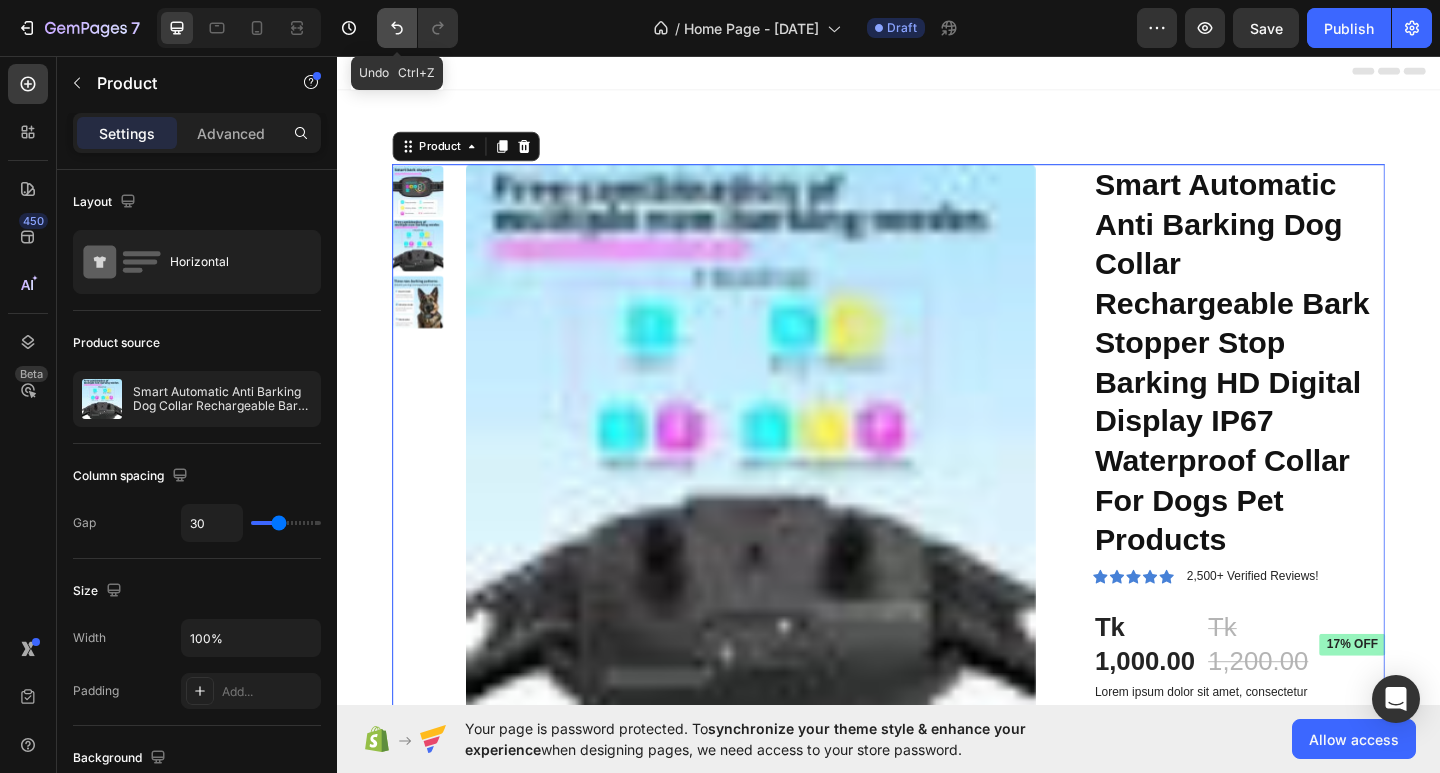 click 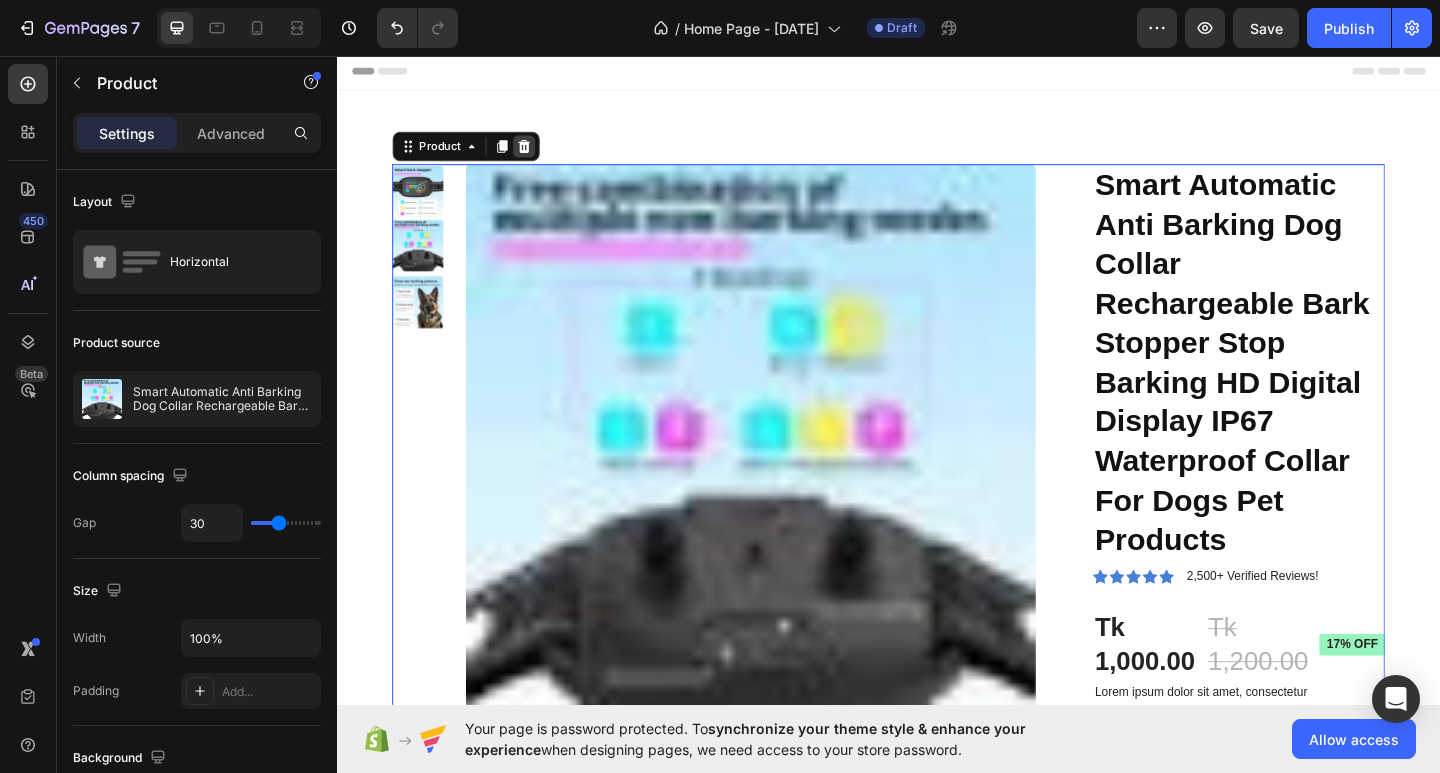 click at bounding box center (540, 155) 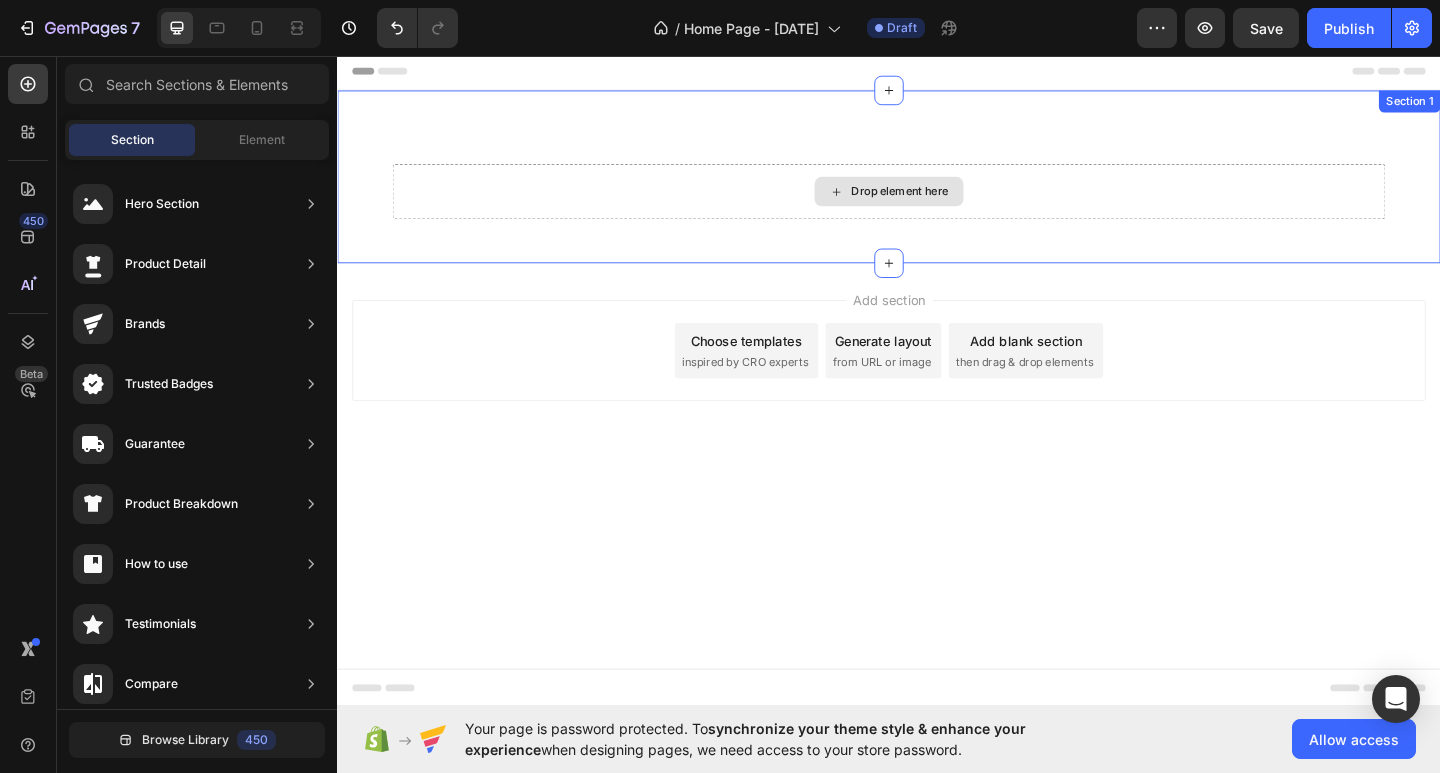 click on "Drop element here" at bounding box center (937, 204) 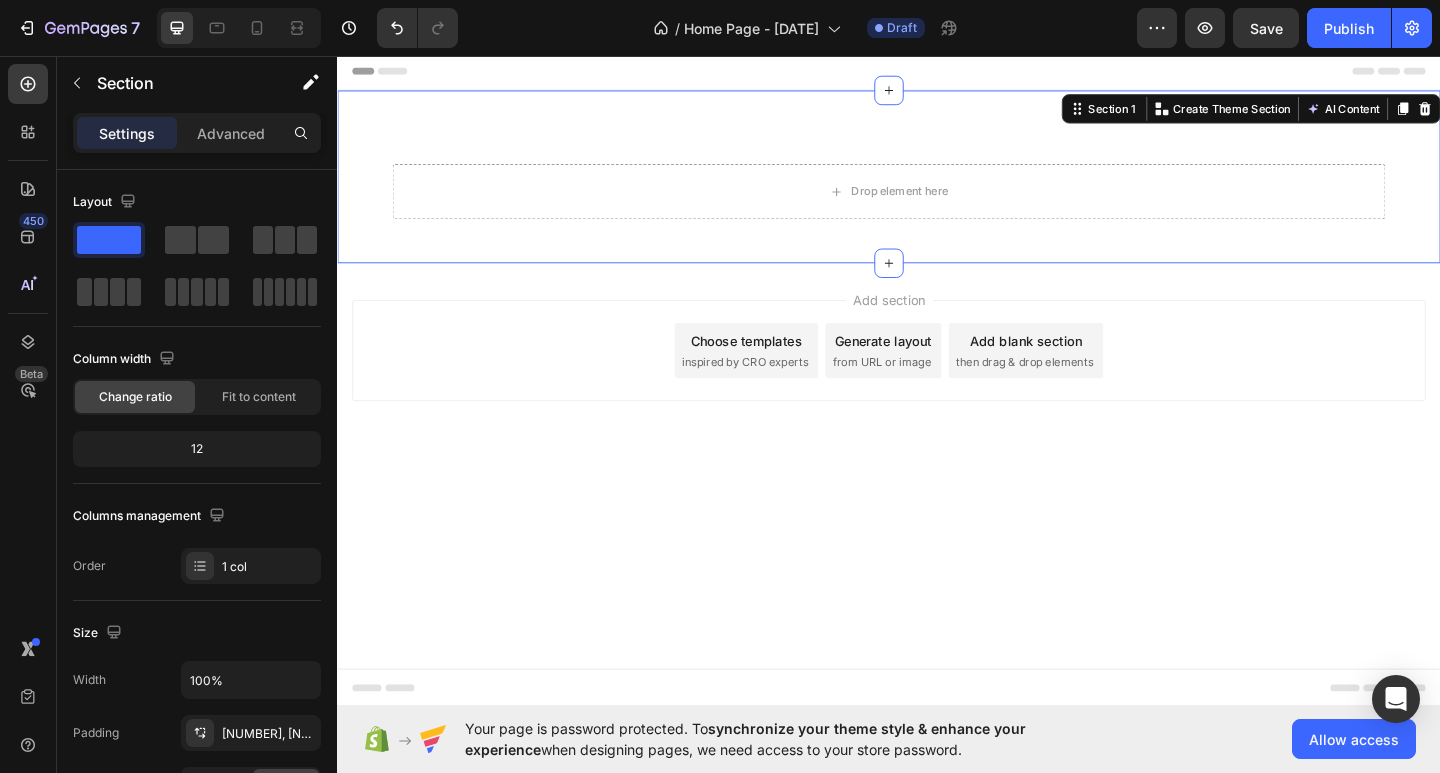 click 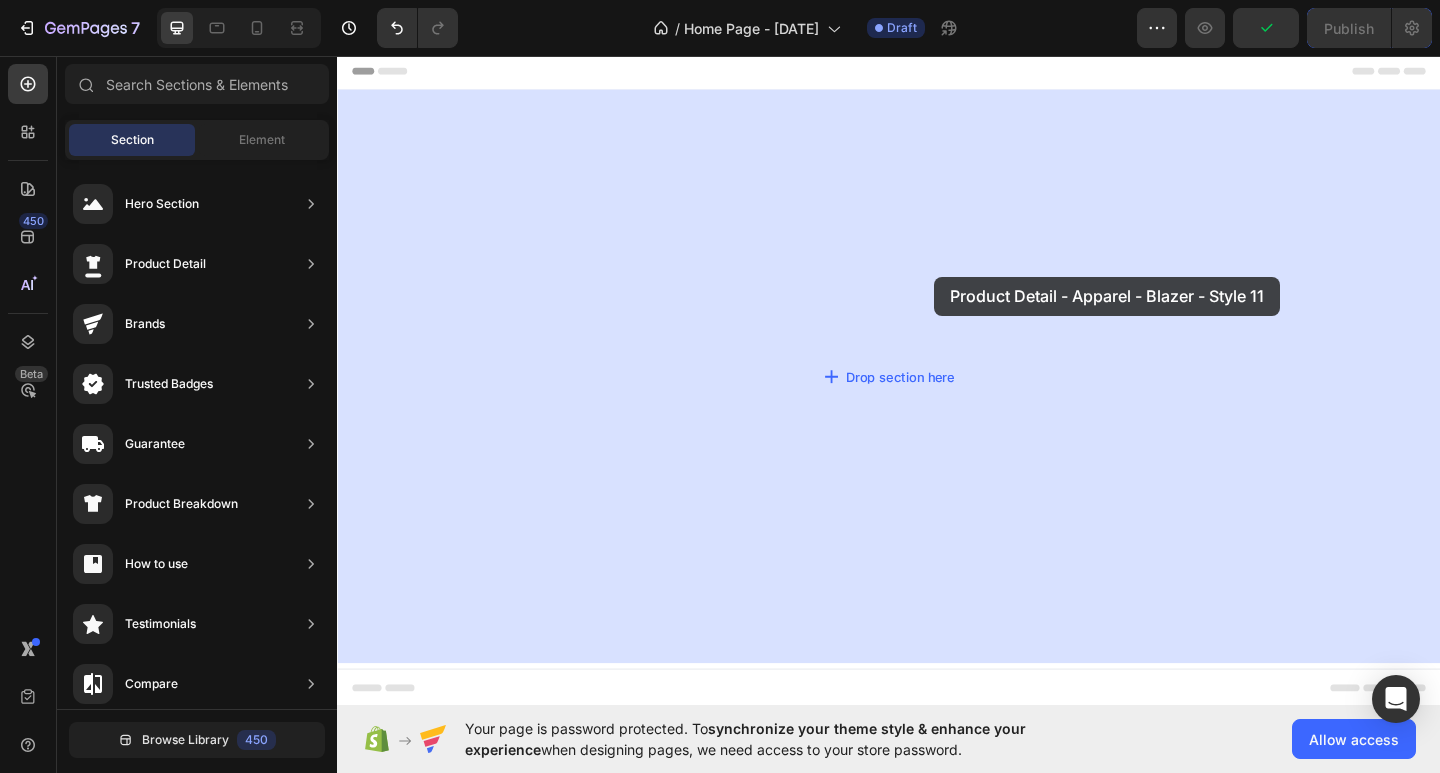drag, startPoint x: 767, startPoint y: 391, endPoint x: 986, endPoint y: 296, distance: 238.7174 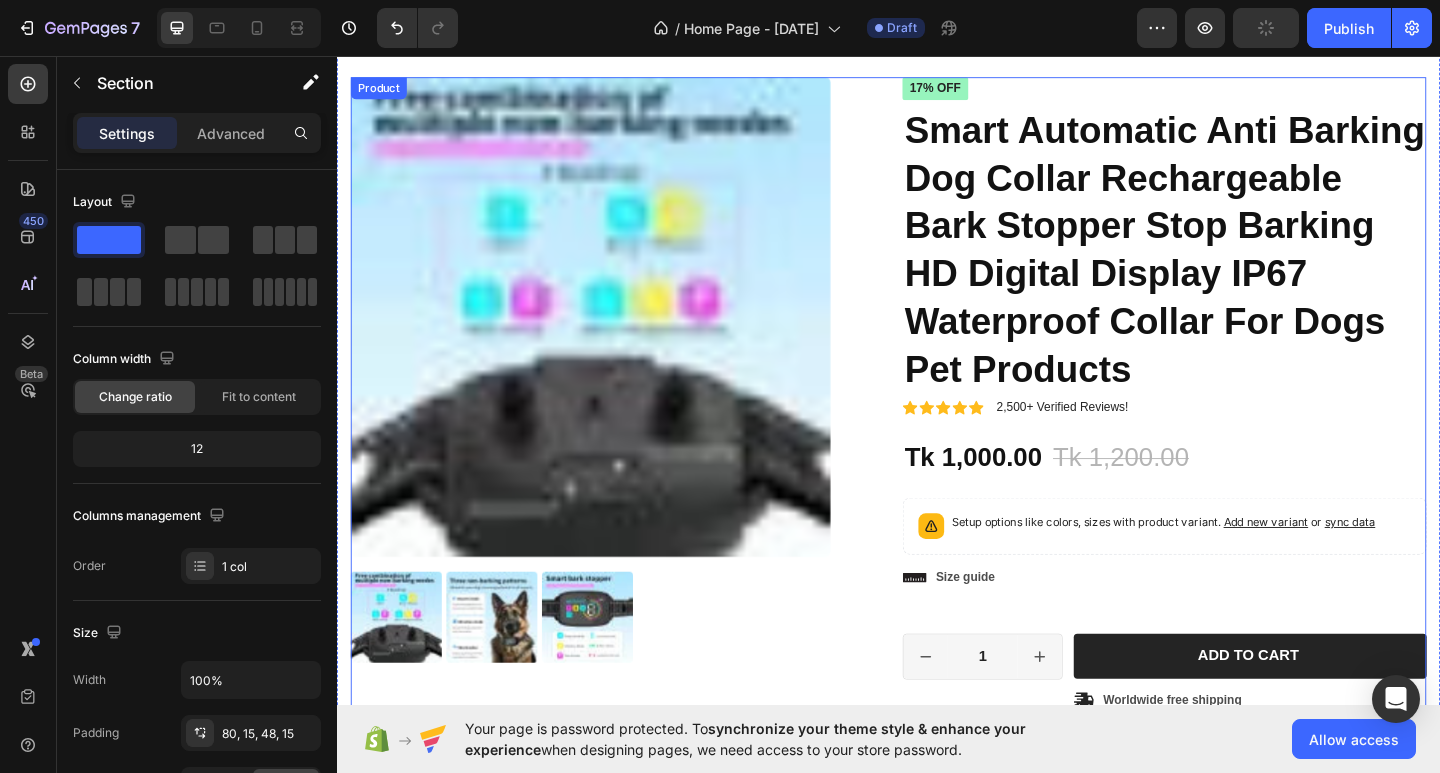 scroll, scrollTop: 84, scrollLeft: 0, axis: vertical 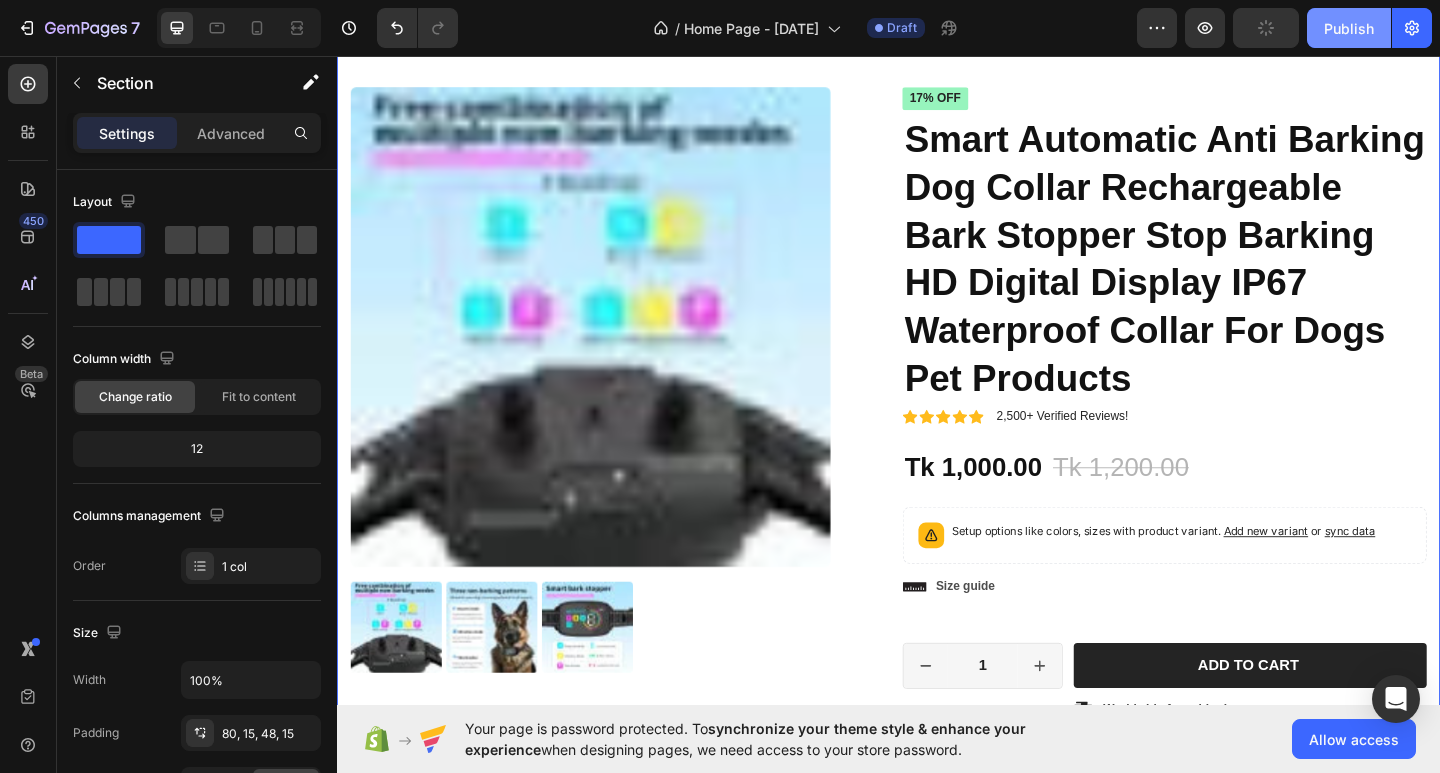 click on "Publish" at bounding box center [1349, 28] 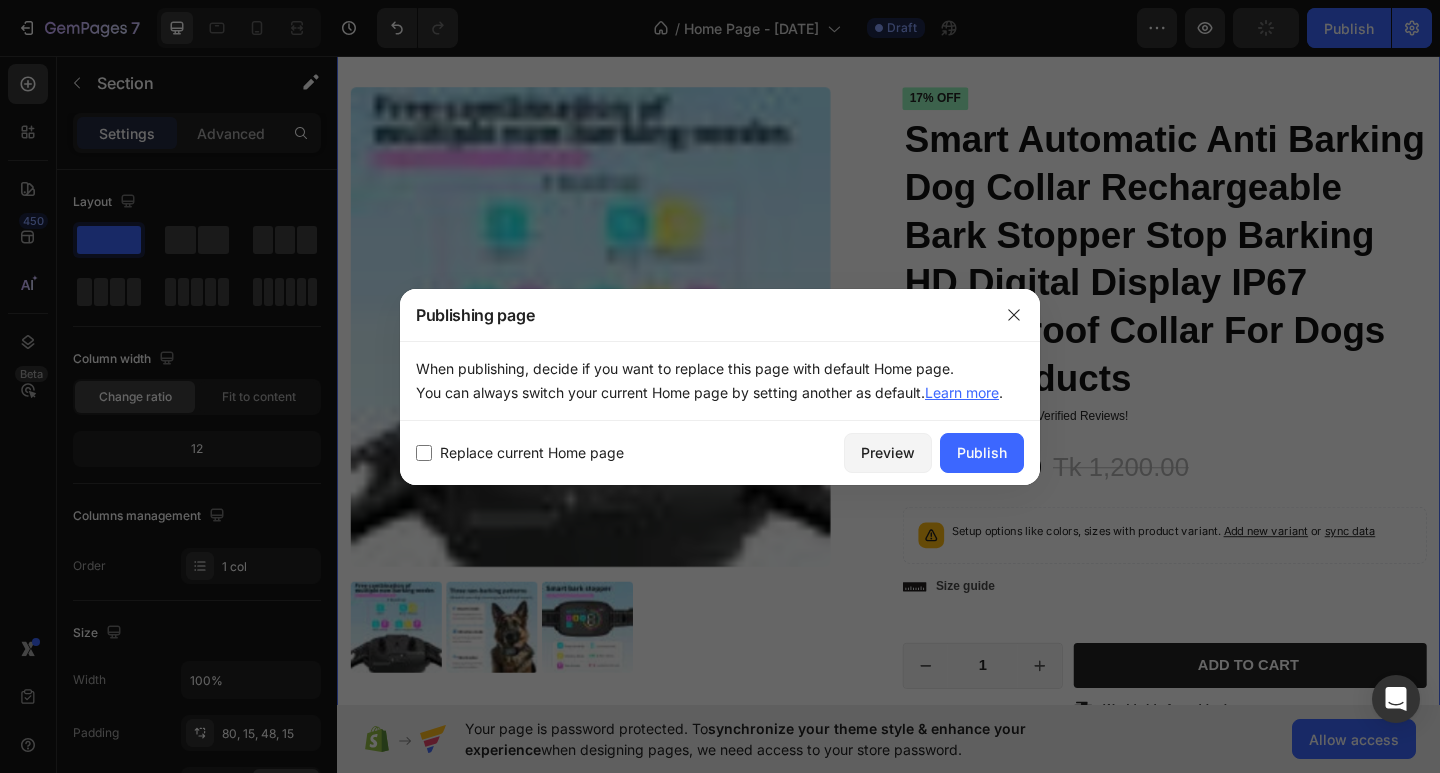 click on "Replace current Home page" at bounding box center (528, 453) 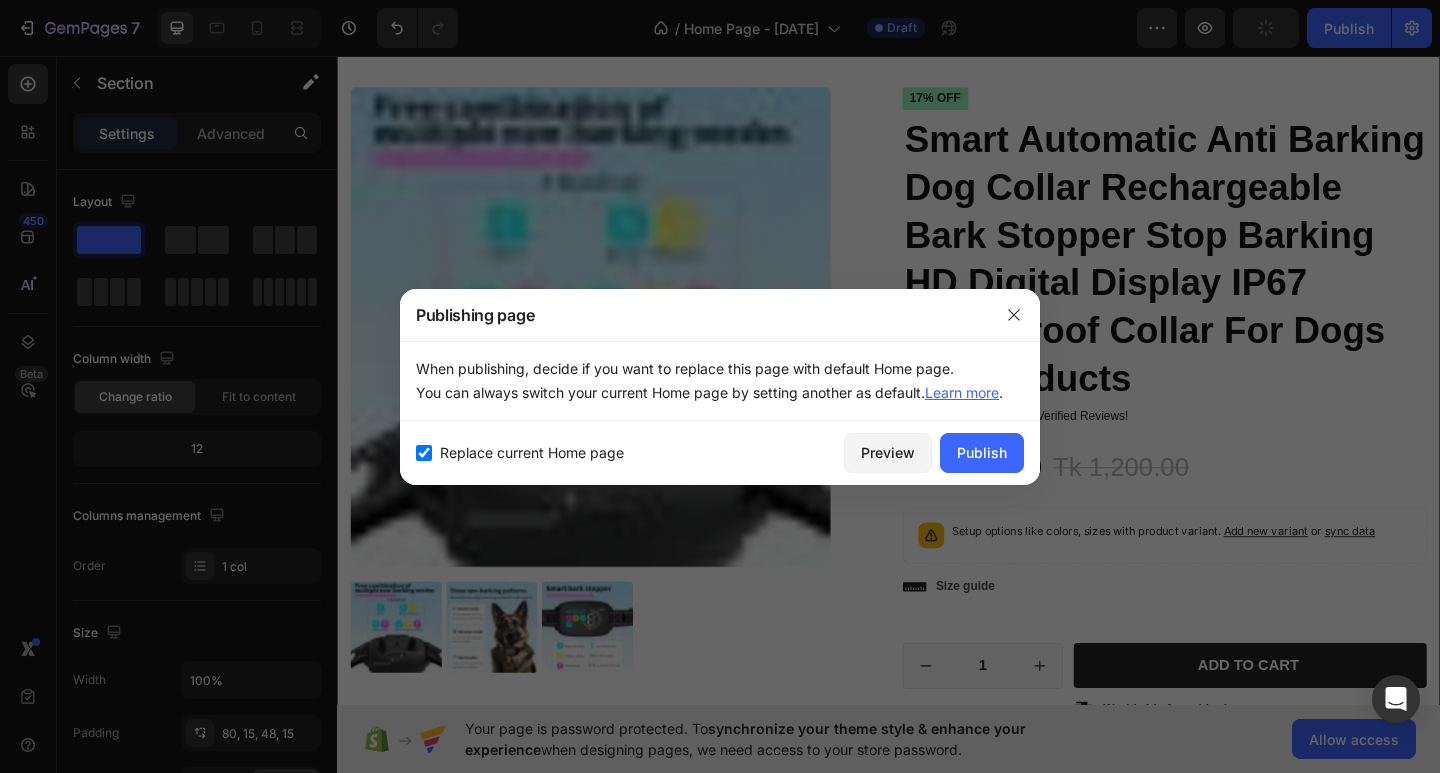 checkbox on "true" 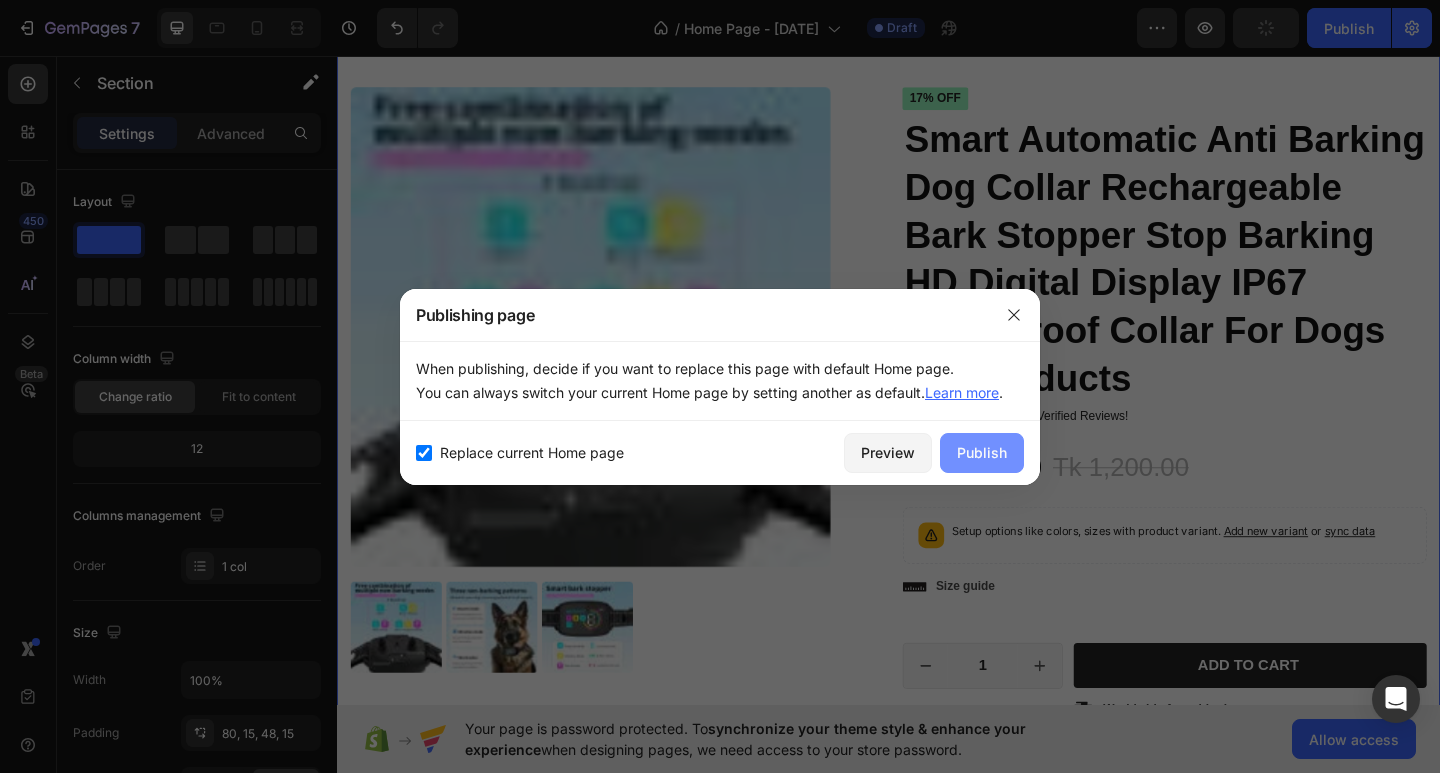 click on "Publish" at bounding box center (982, 452) 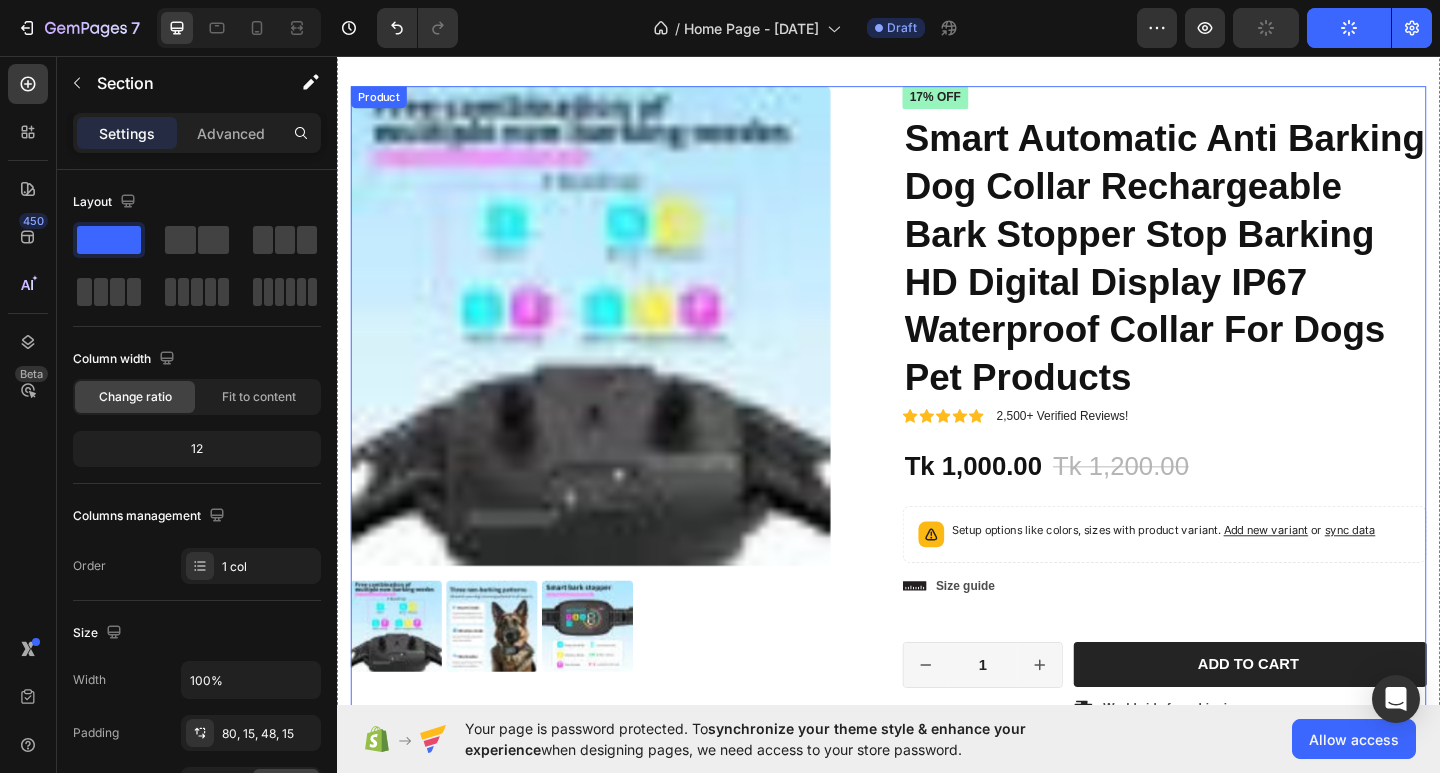 scroll, scrollTop: 0, scrollLeft: 0, axis: both 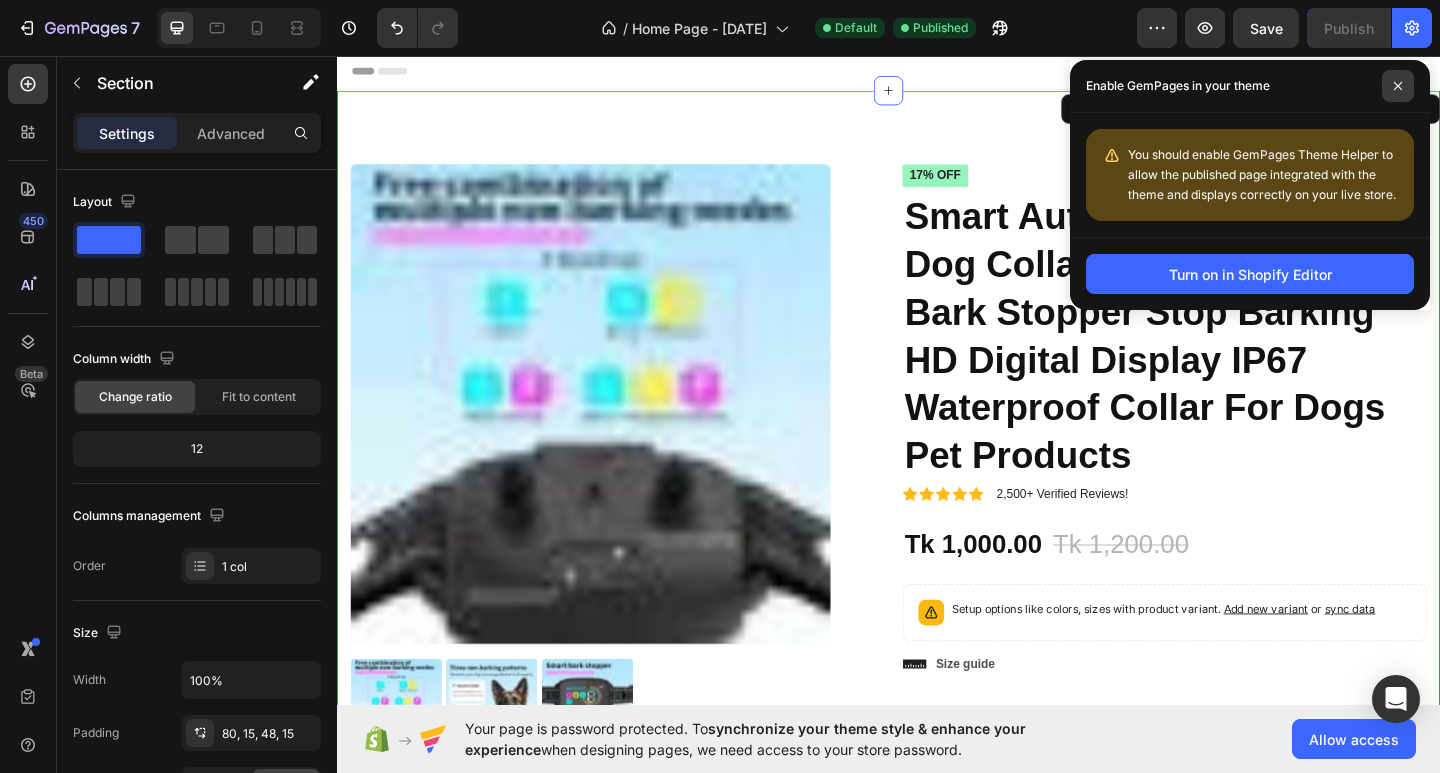 click 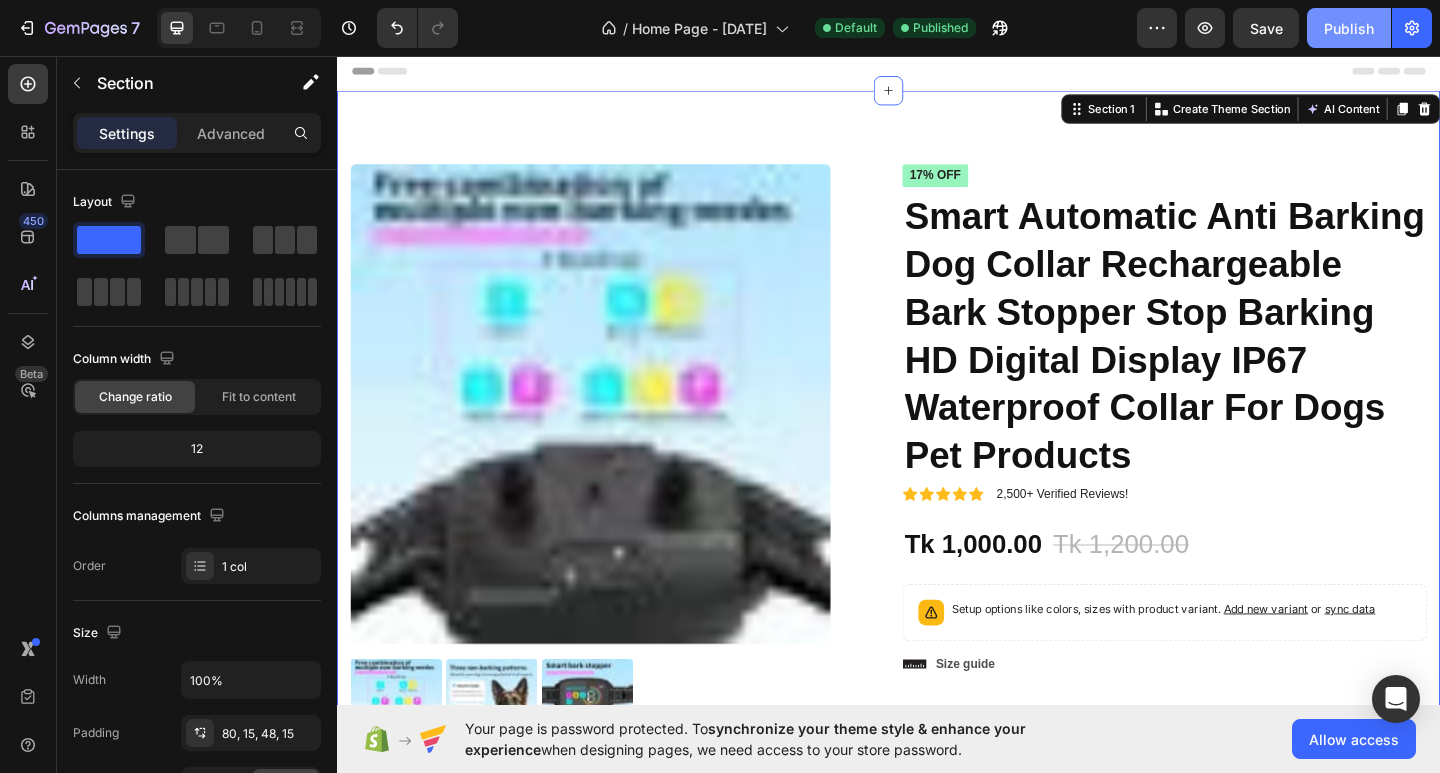 click on "Publish" at bounding box center (1349, 28) 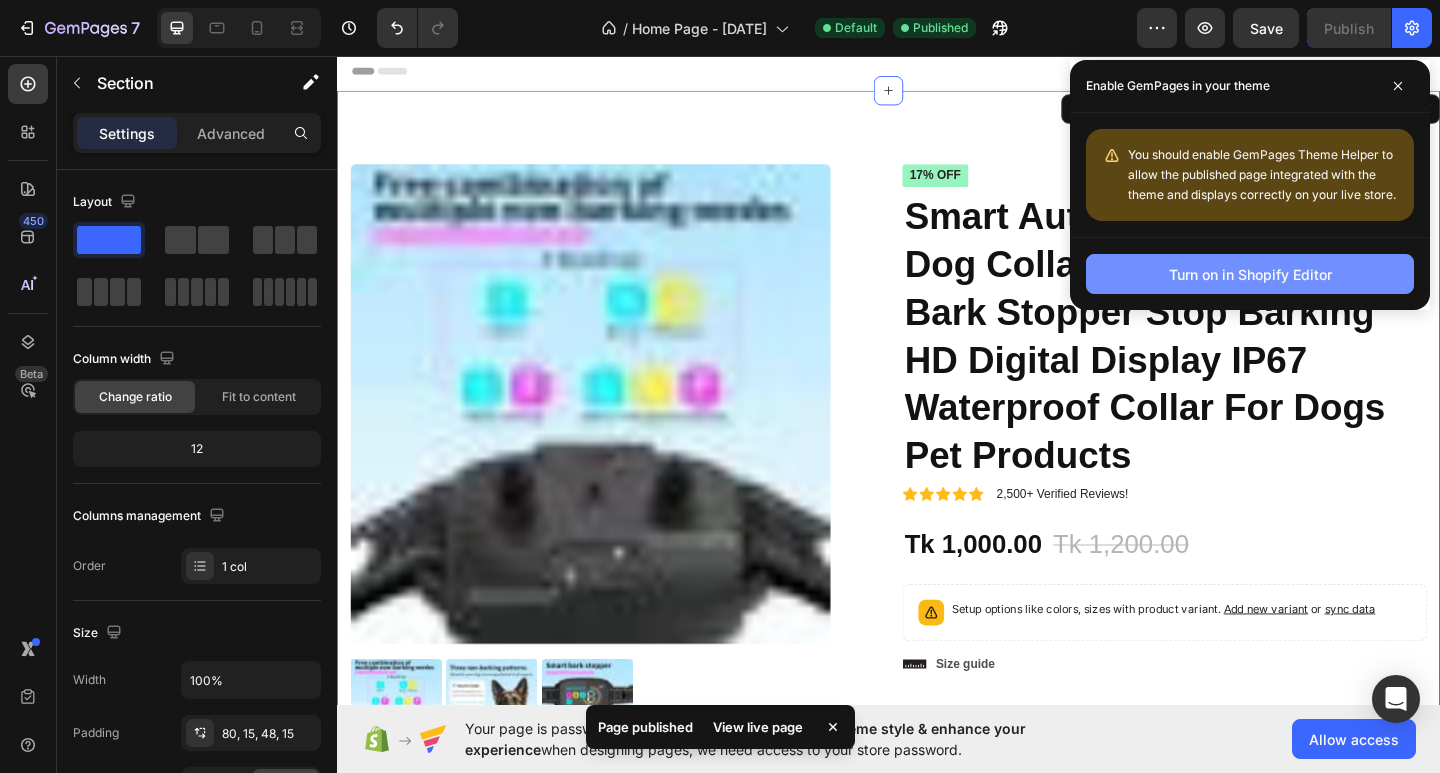 click on "Turn on in Shopify Editor" at bounding box center (1250, 274) 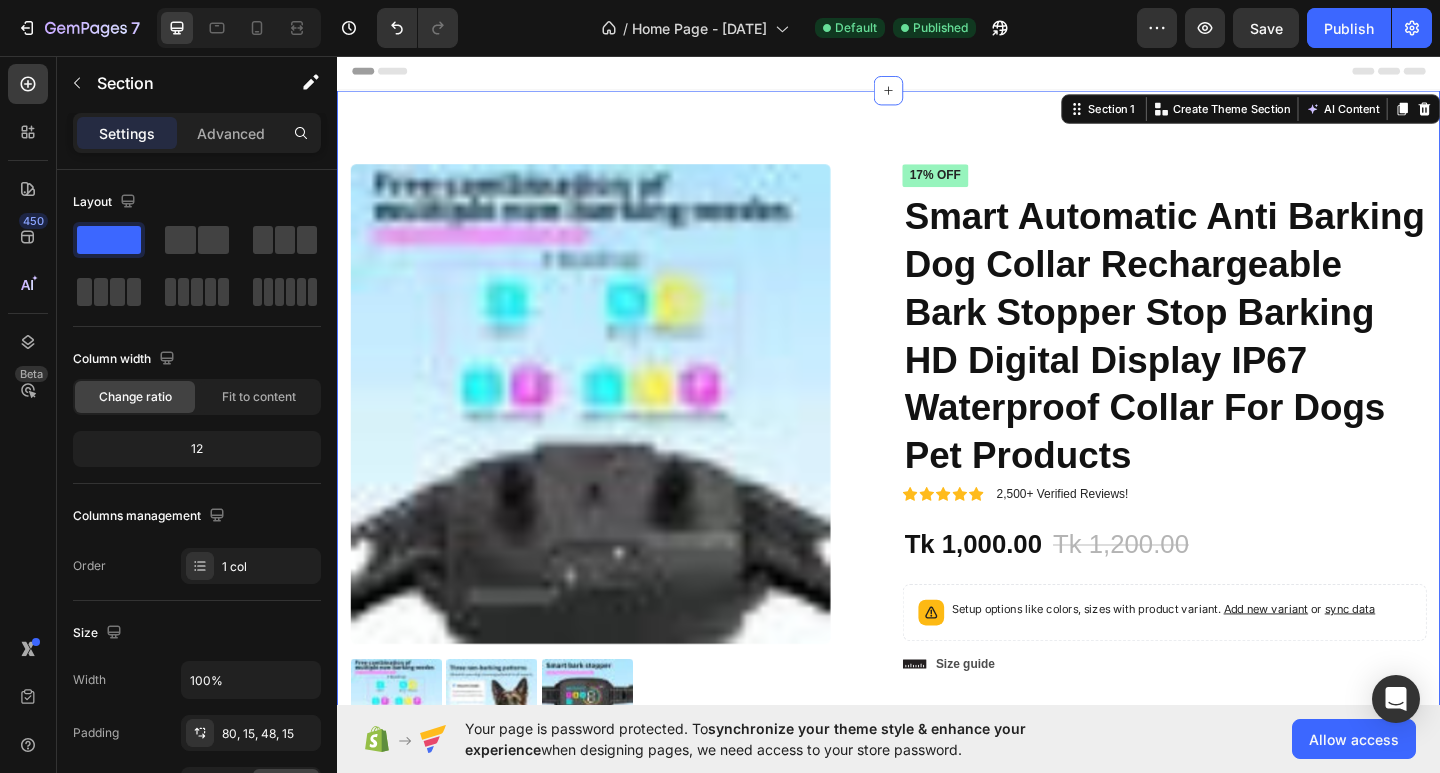 click at bounding box center (613, 435) 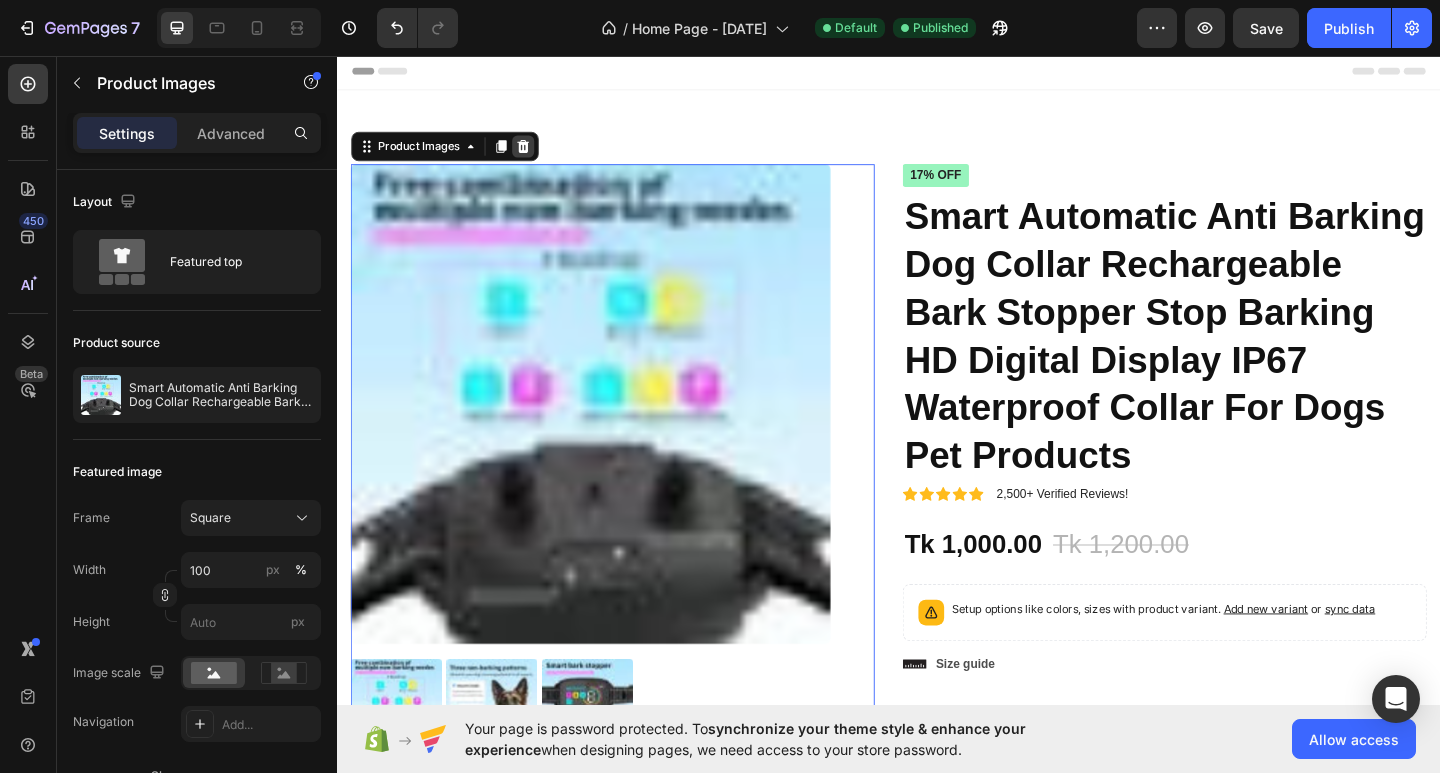 click 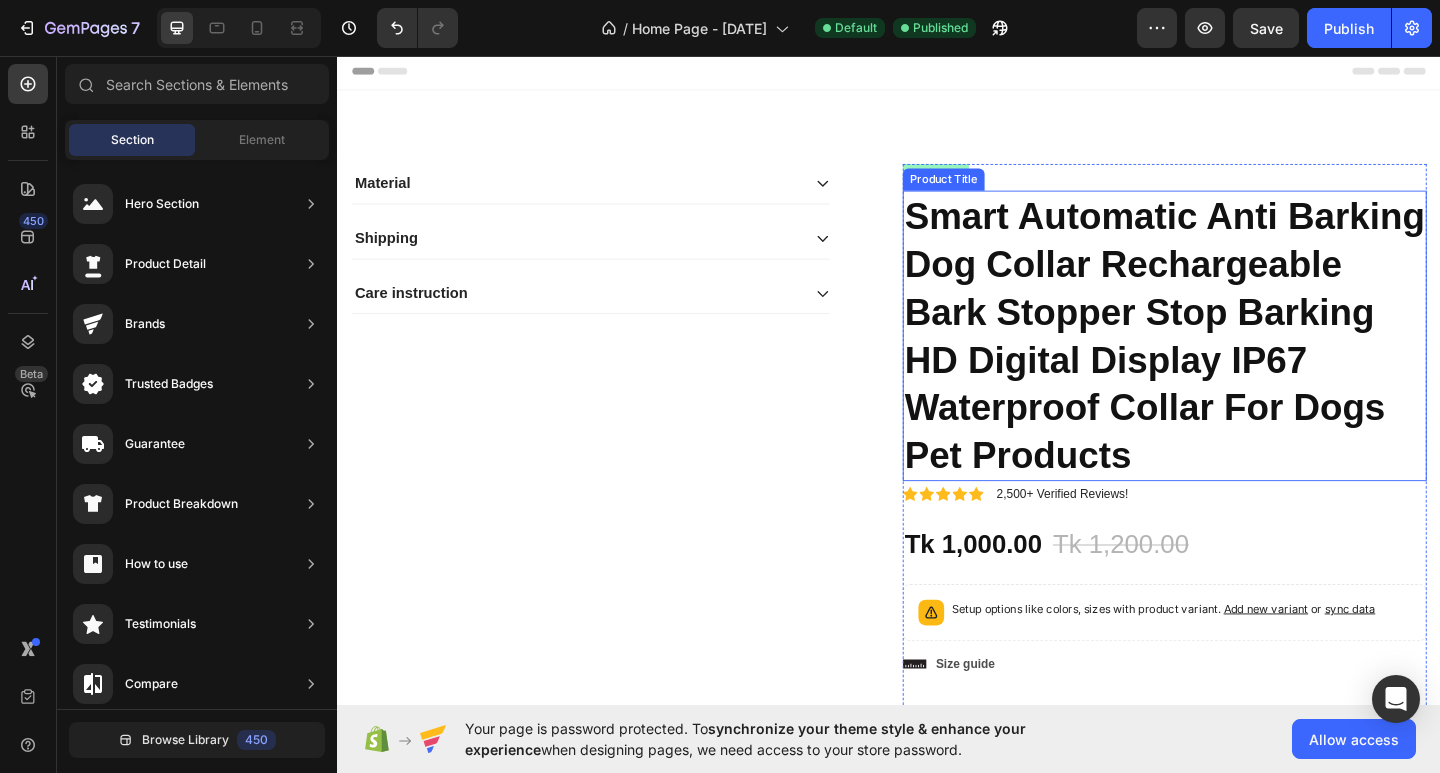 click on "Smart Automatic Anti Barking Dog Collar Rechargeable Bark Stopper Stop Barking HD Digital Display IP67 Waterproof Collar For Dogs Pet Products" at bounding box center [1237, 361] 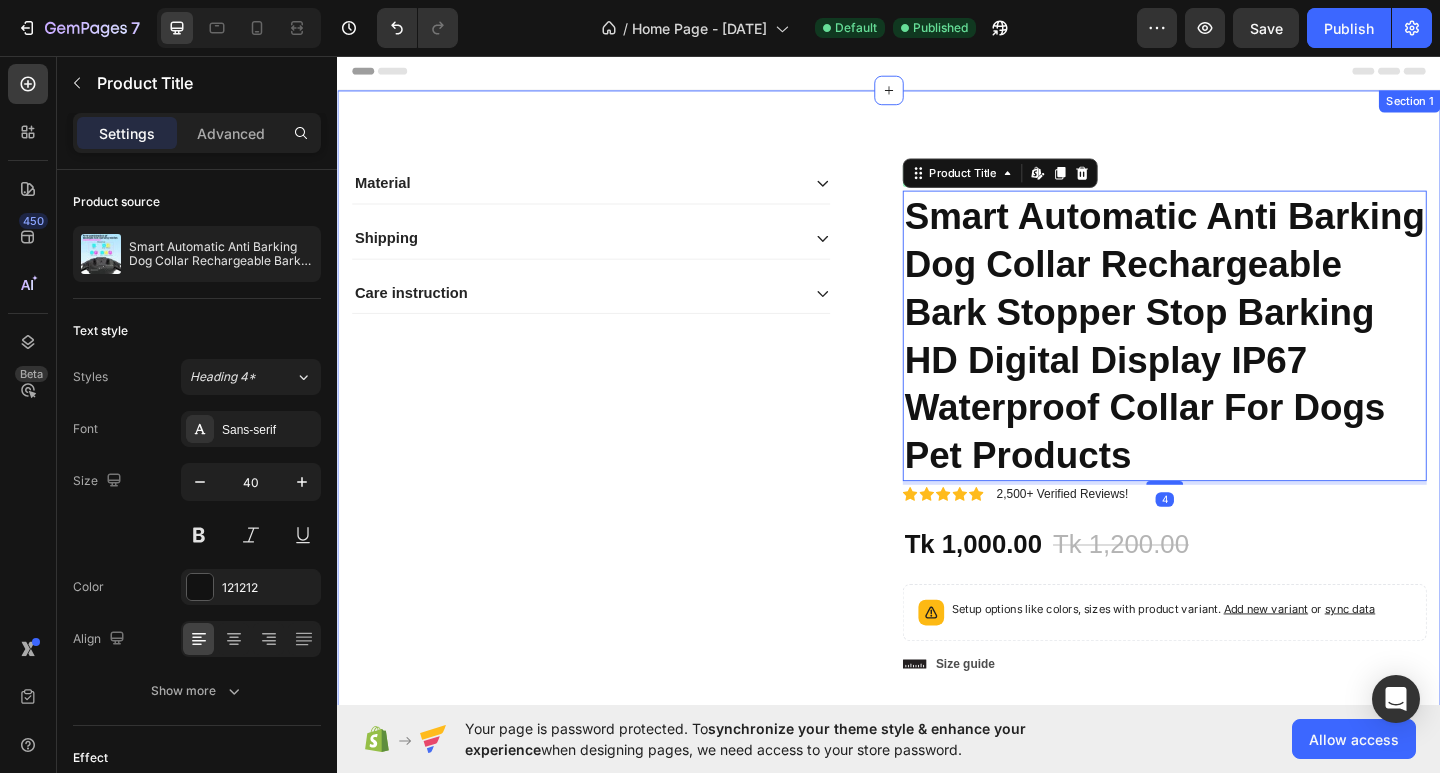 click on "Material
Shipping
Care instruction Accordion Icon Icon Icon Icon Icon Icon List 2,500+ Verified Reviews! Text Block Row 17% off Product Badge Smart Automatic Anti Barking Dog Collar Rechargeable Bark Stopper Stop Barking HD Digital Display IP67 Waterproof Collar For Dogs Pet Products Product Title   Edit content in Shopify 4 Icon Icon Icon Icon Icon Icon List 2,500+ Verified Reviews! Text Block Row Tk [PRICE] Product Price Product Price Tk [PRICE] Product Price Product Price 17% off Product Badge Row Setup options like colors, sizes with product variant.       Add new variant   or   sync data Product Variants & Swatches Setup options like colors, sizes with product variant.       Add new variant   or   sync data Product Variants & Swatches
Icon Size guide Text Block Row
1
Product Quantity Row Add to cart Add to Cart
Icon Worldwide free shipping Text Block Row Row Black Friday Sale Text Block Mix & match any color or size" at bounding box center [937, 670] 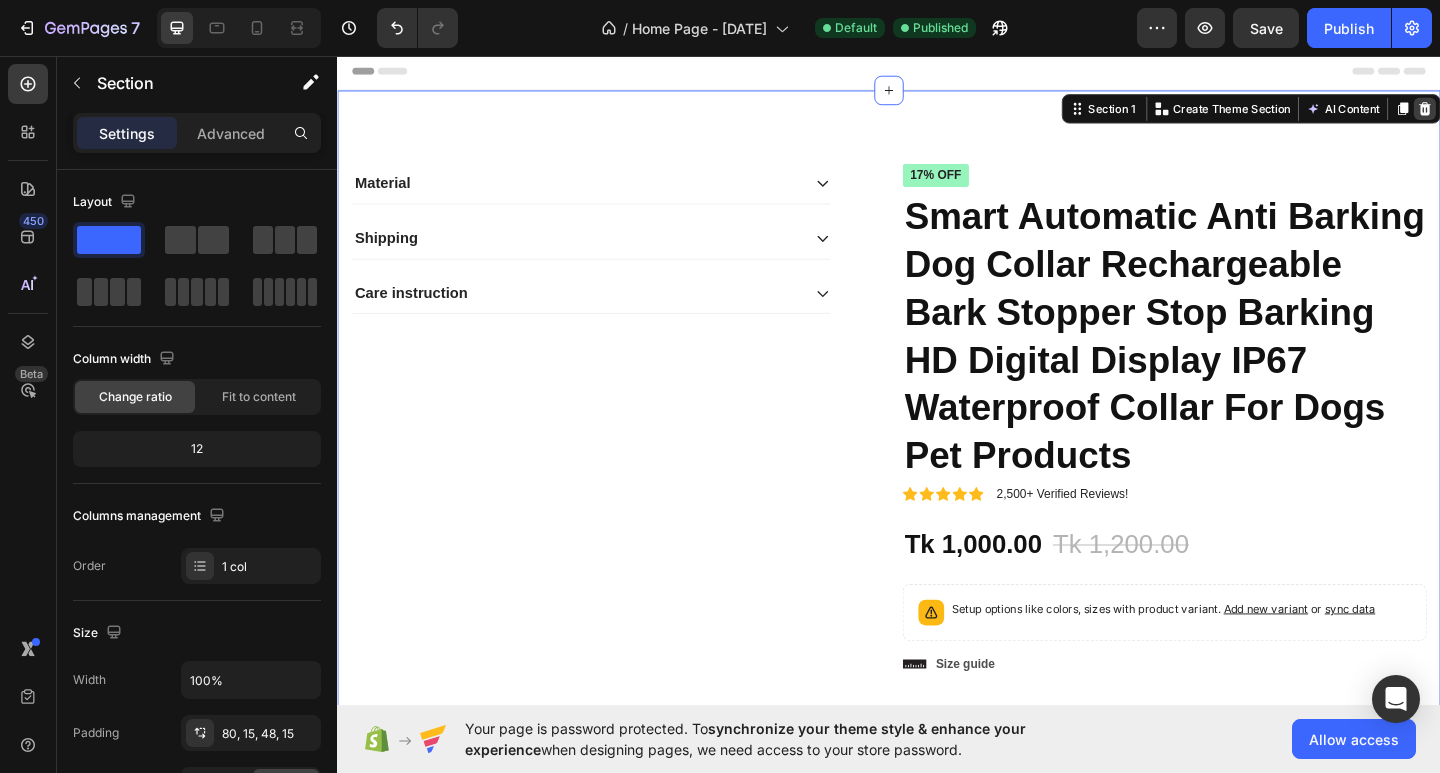 click at bounding box center (1520, 114) 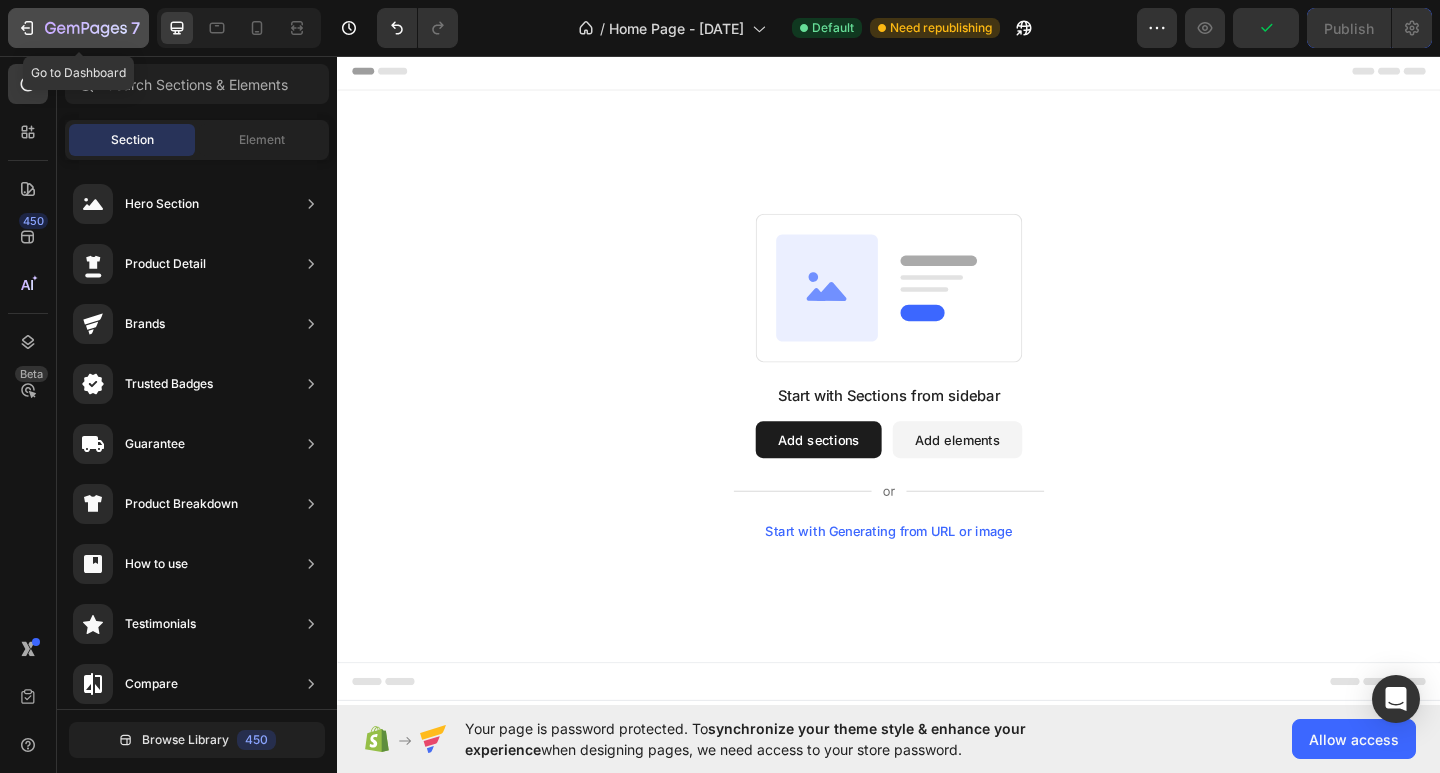 click 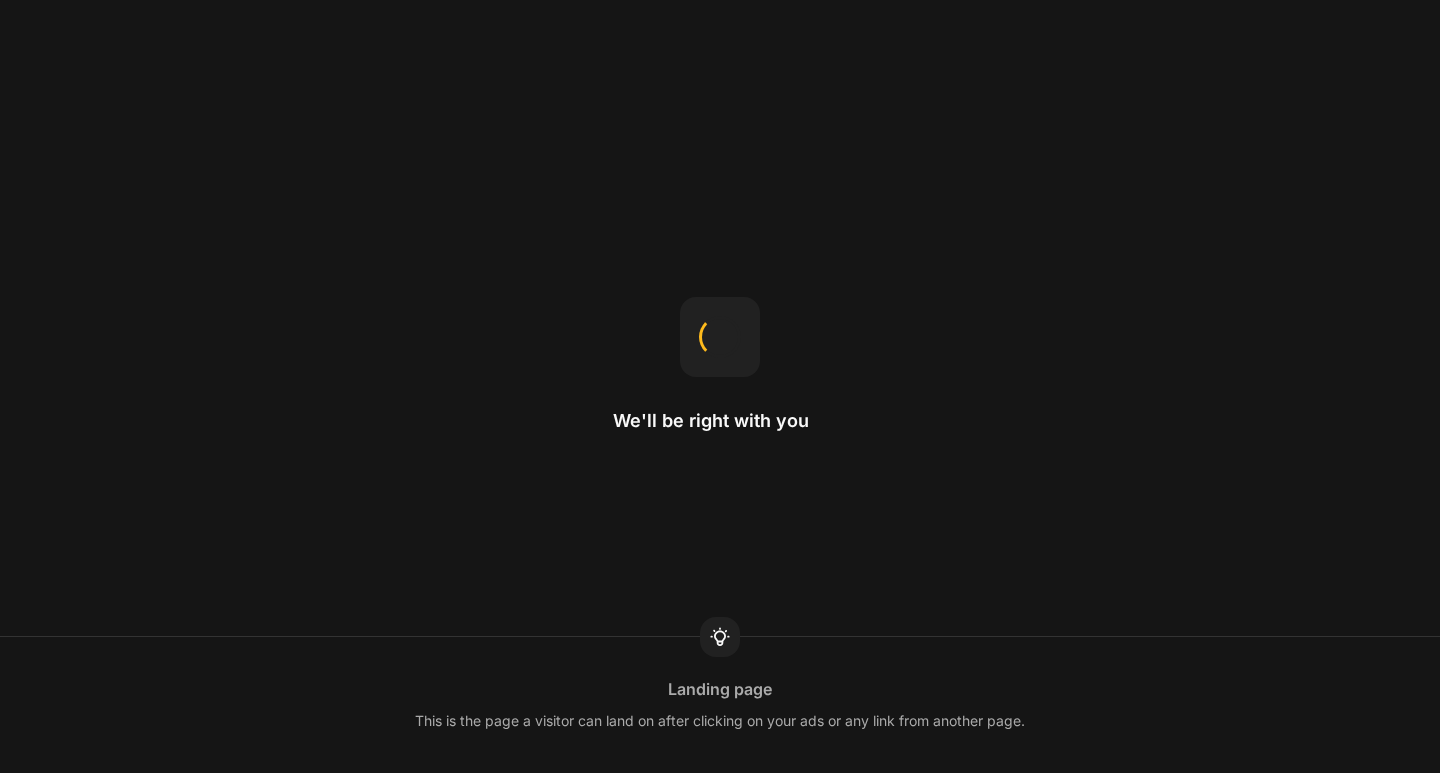 scroll, scrollTop: 0, scrollLeft: 0, axis: both 